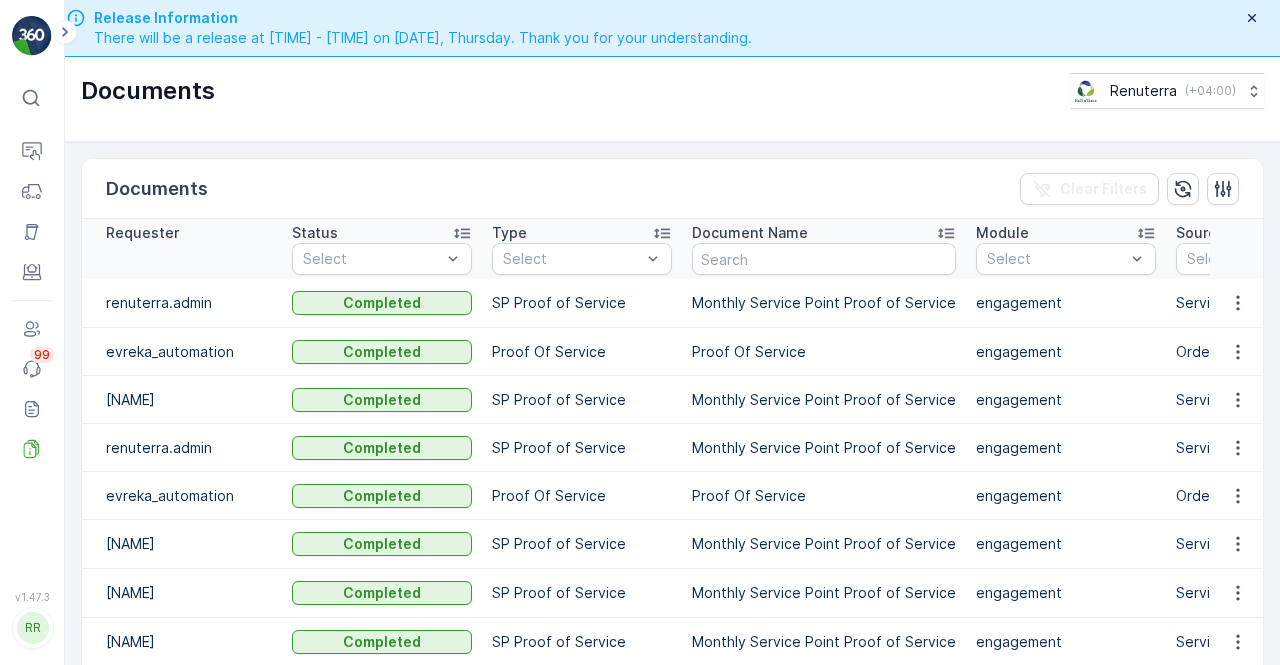 scroll, scrollTop: 0, scrollLeft: 0, axis: both 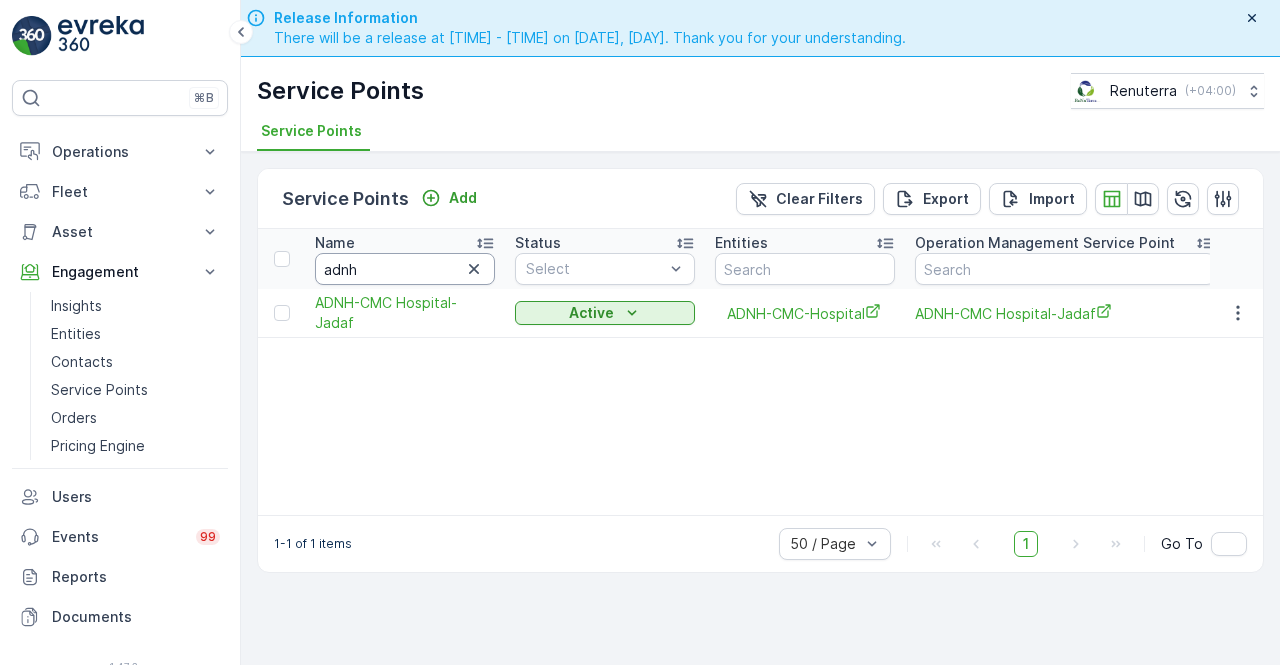 click on "adnh" at bounding box center (405, 269) 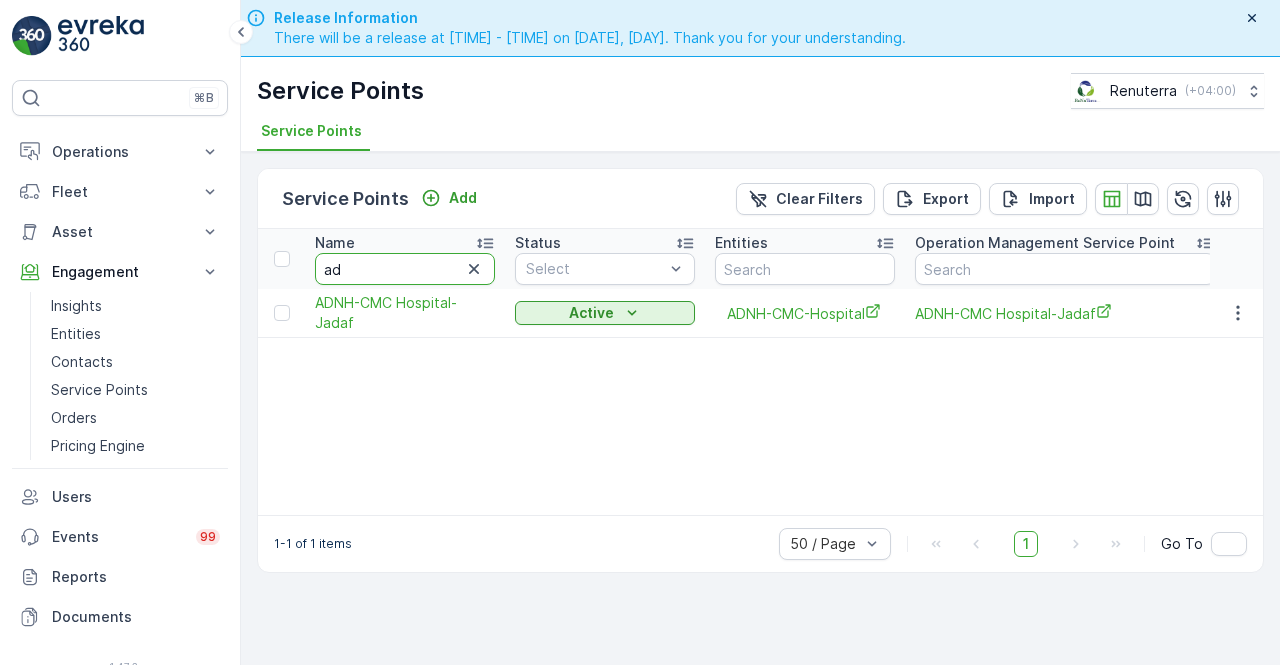type on "a" 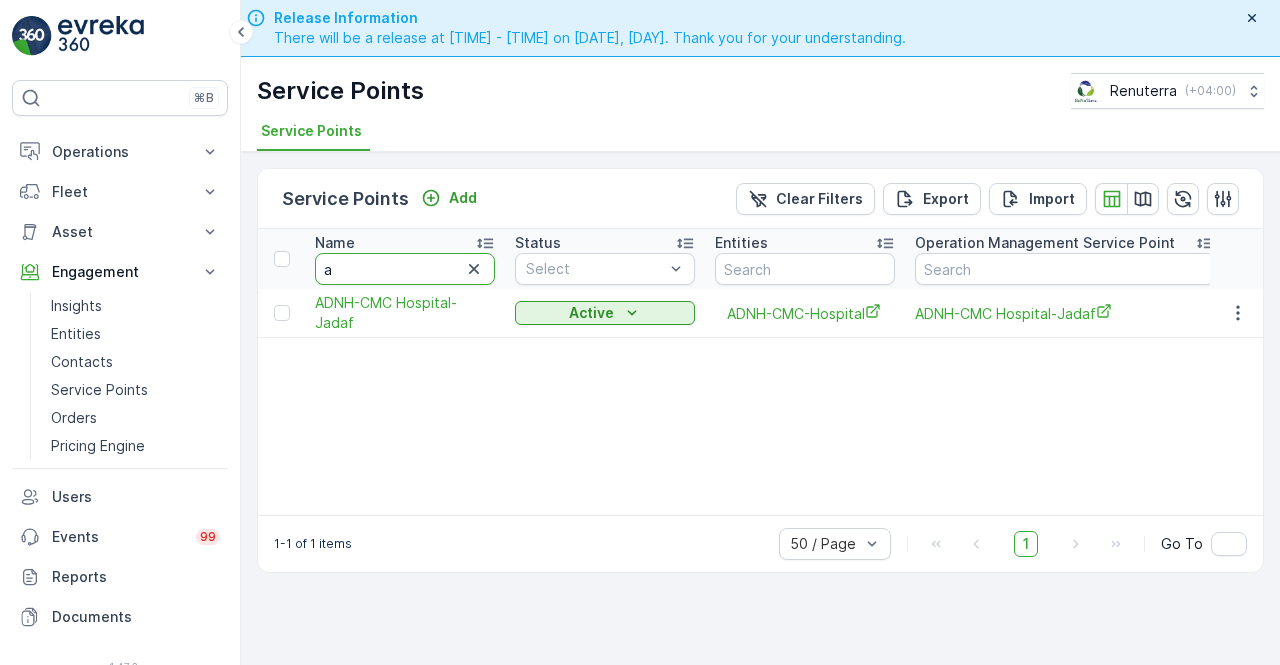 type 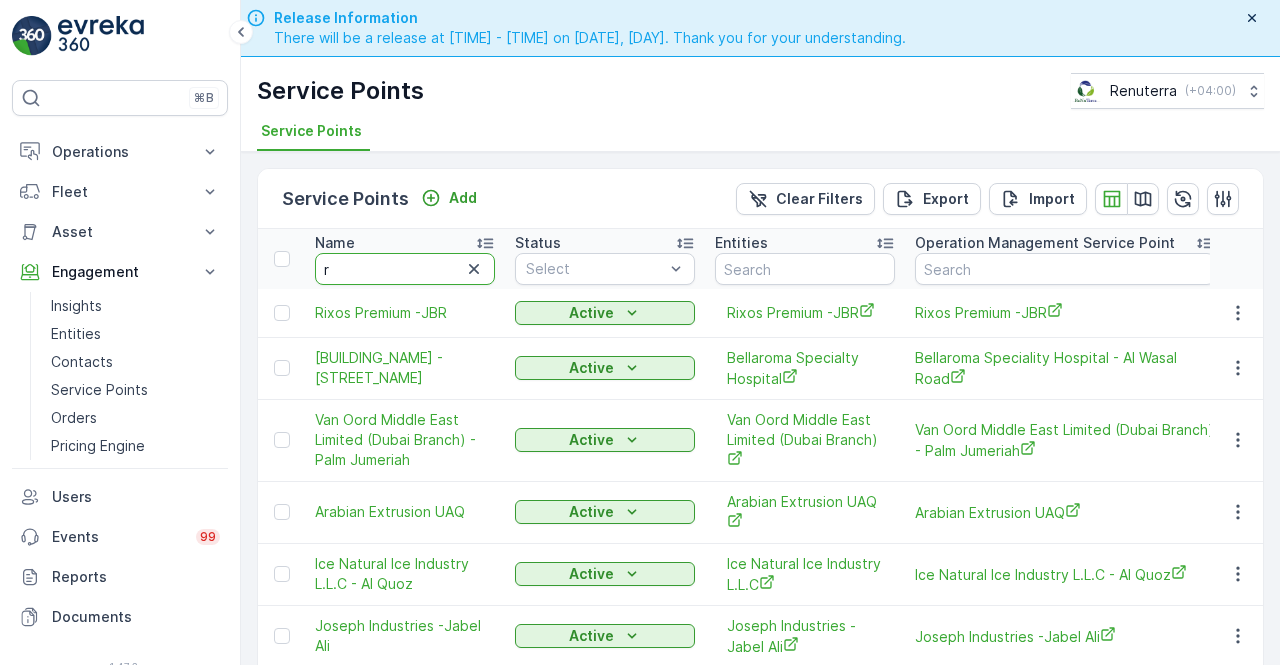 click on "r" at bounding box center (405, 269) 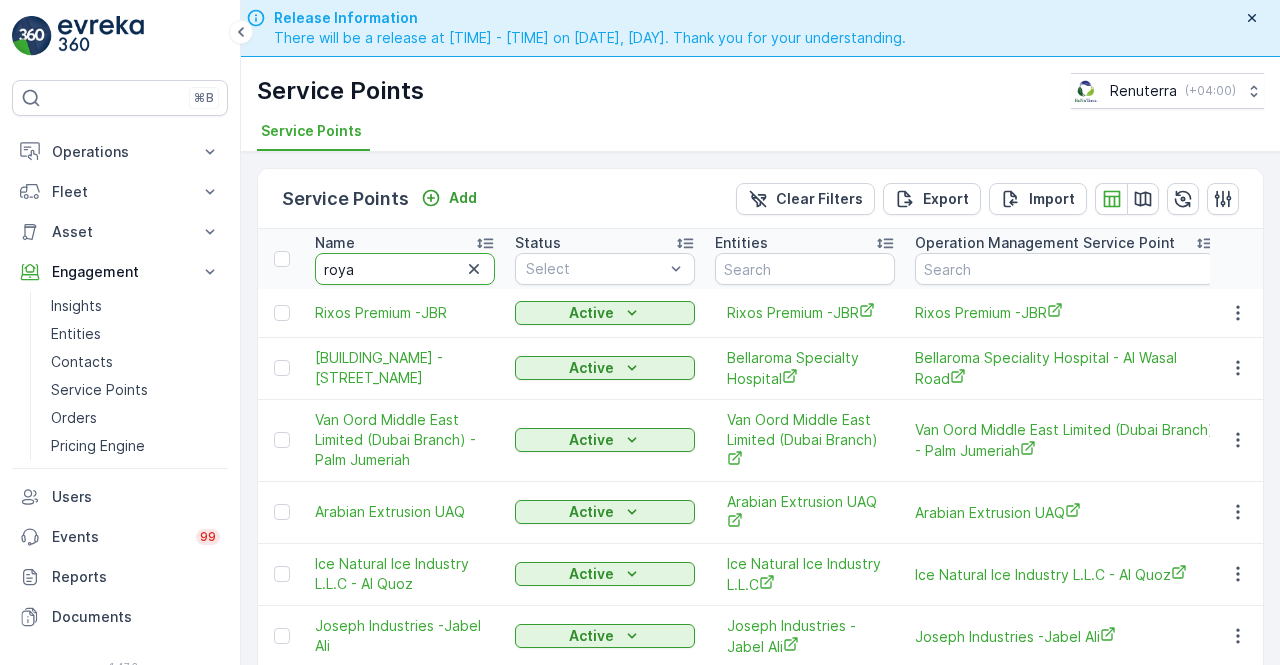 type on "royal" 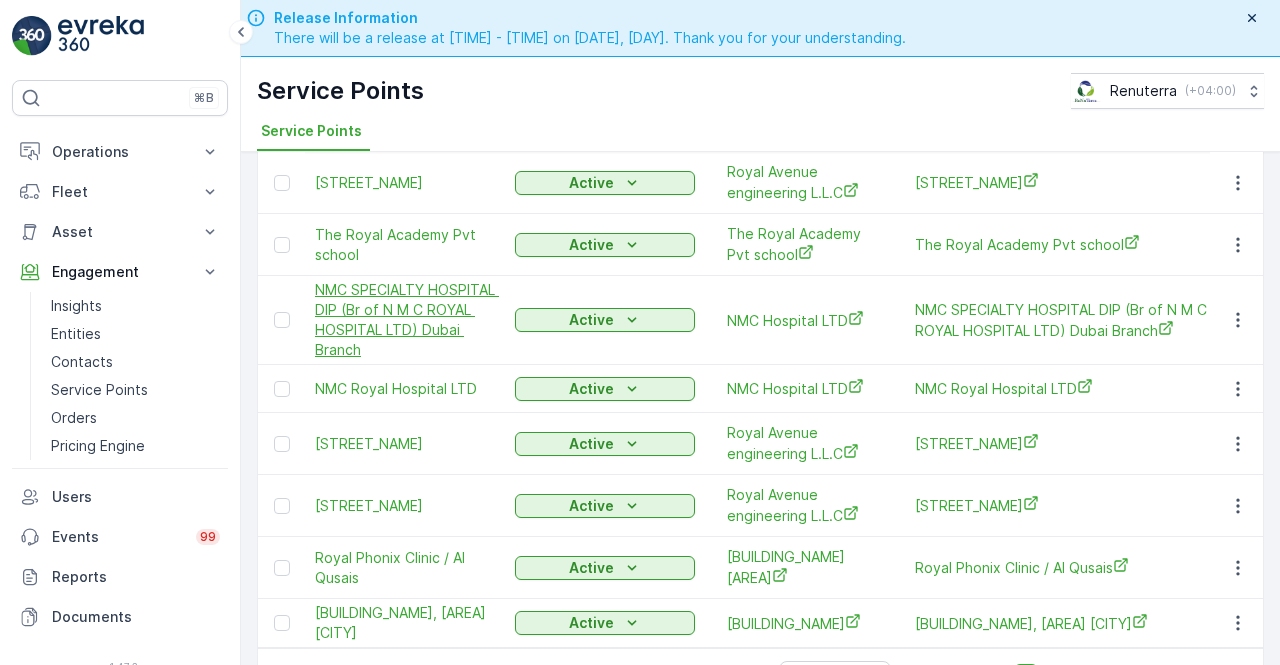 scroll, scrollTop: 958, scrollLeft: 0, axis: vertical 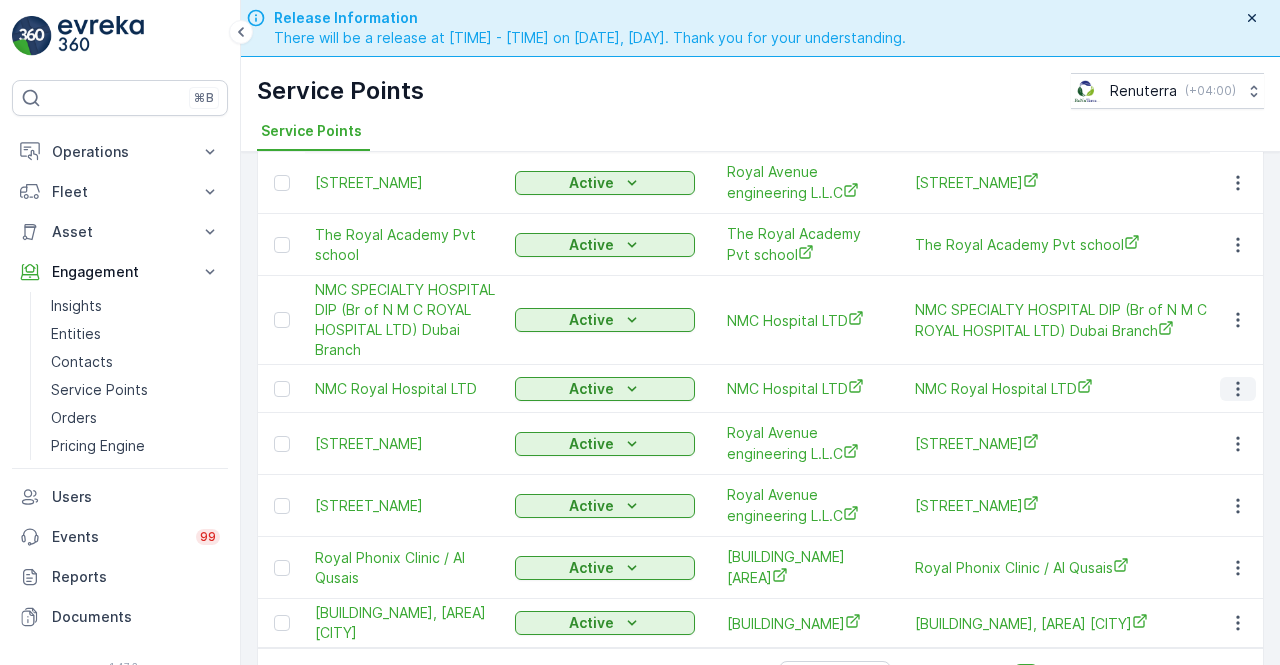 click 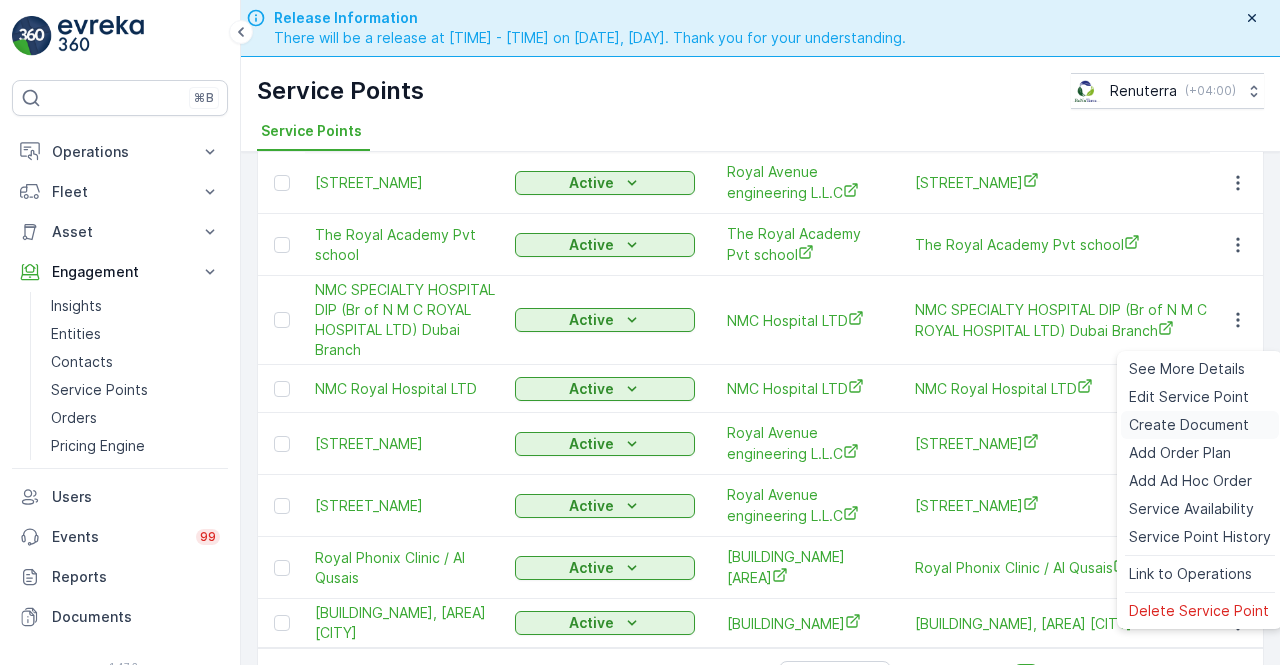 click on "Create Document" at bounding box center [1189, 425] 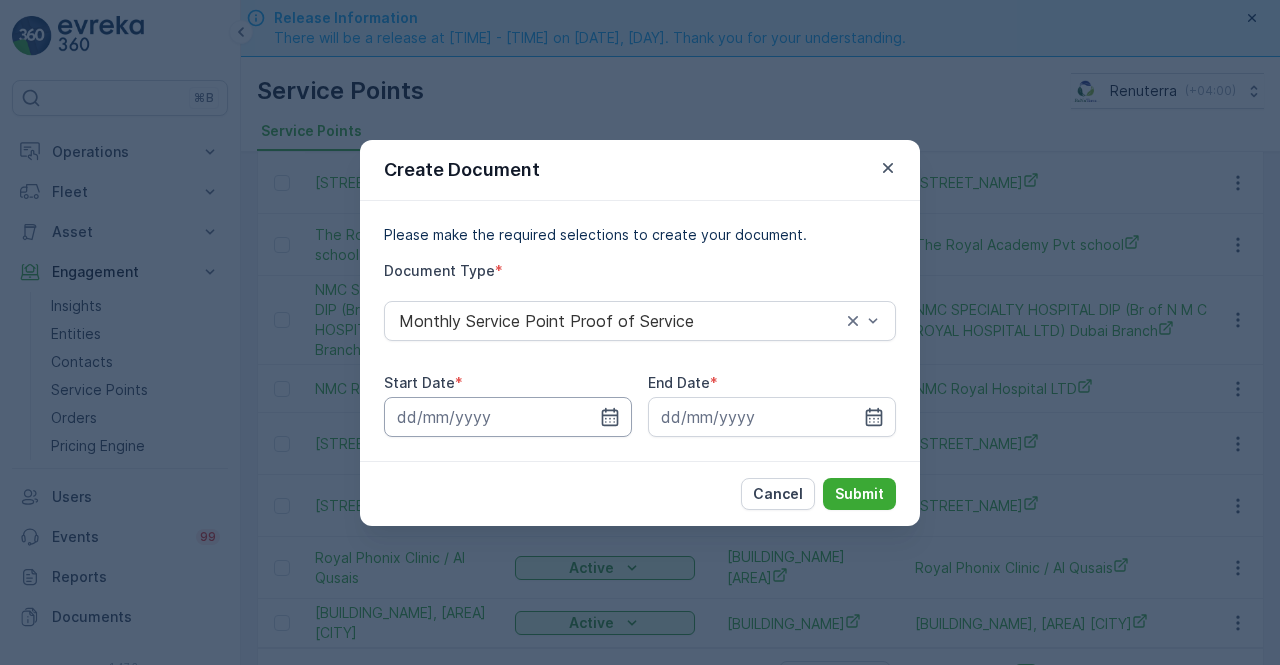 drag, startPoint x: 626, startPoint y: 411, endPoint x: 620, endPoint y: 421, distance: 11.661903 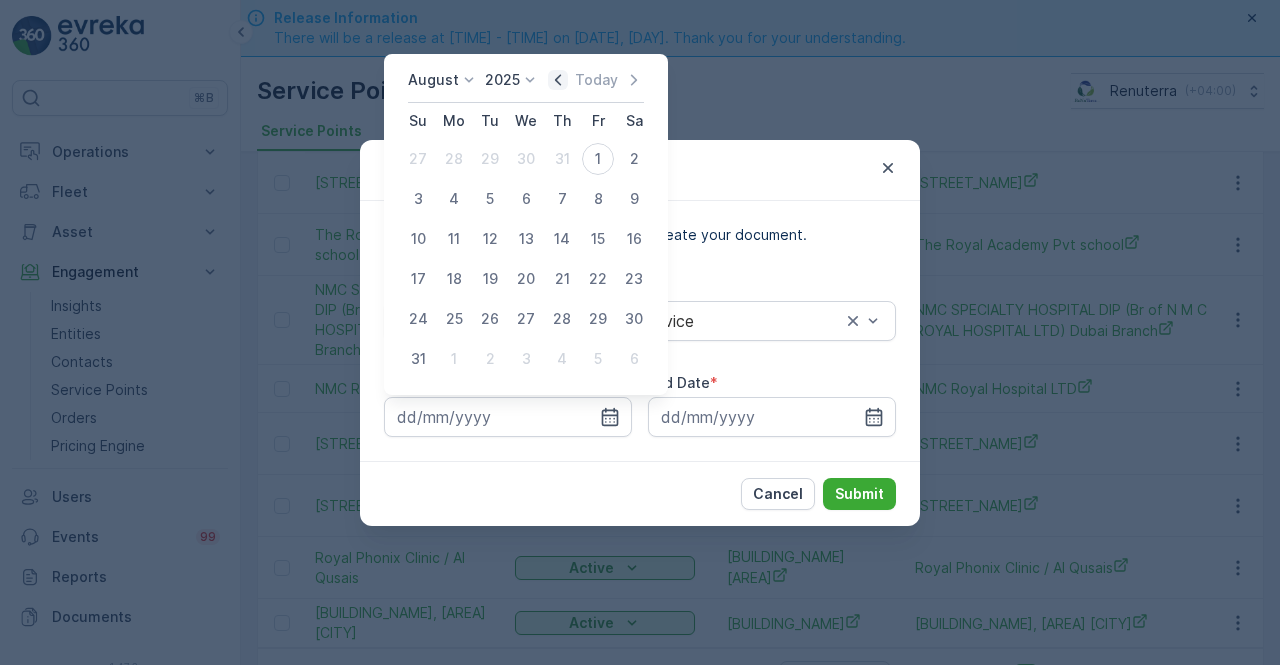 drag, startPoint x: 570, startPoint y: 81, endPoint x: 560, endPoint y: 79, distance: 10.198039 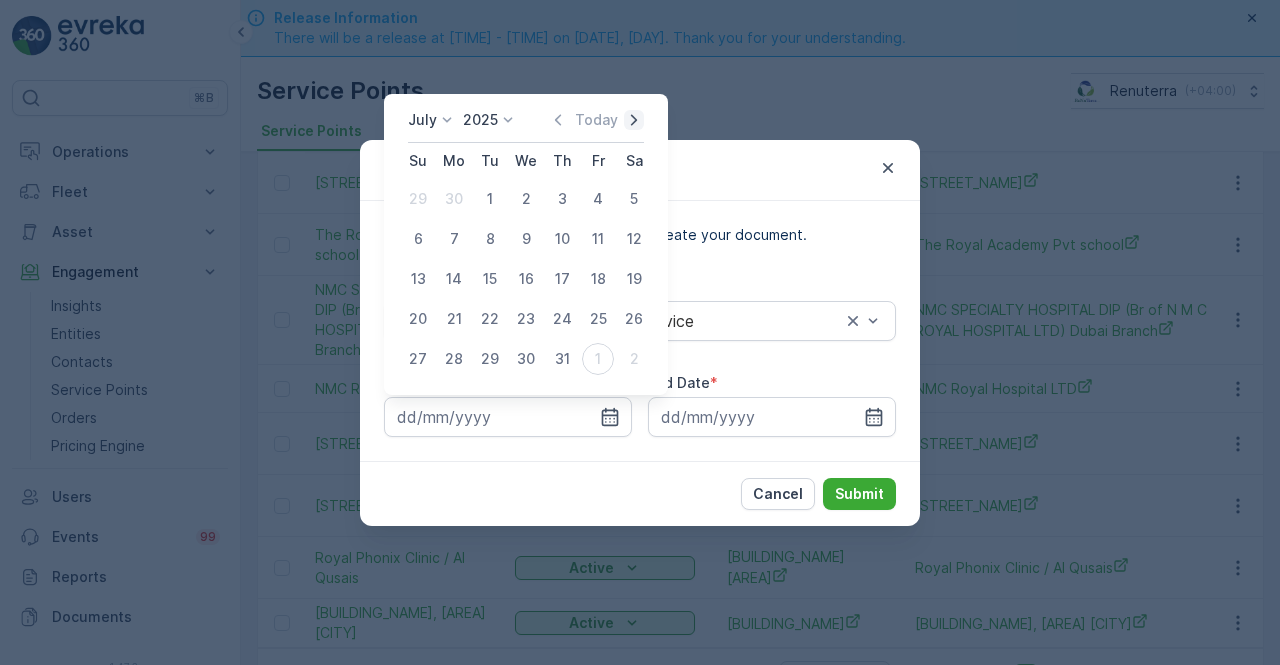 click 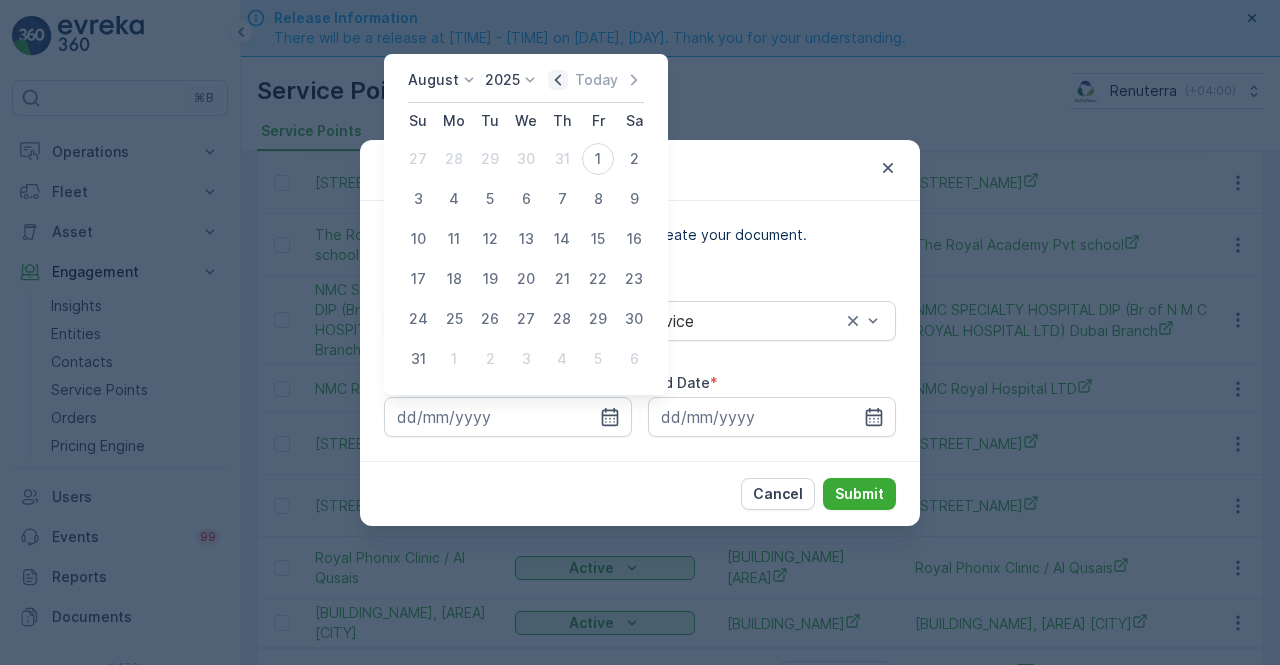 click 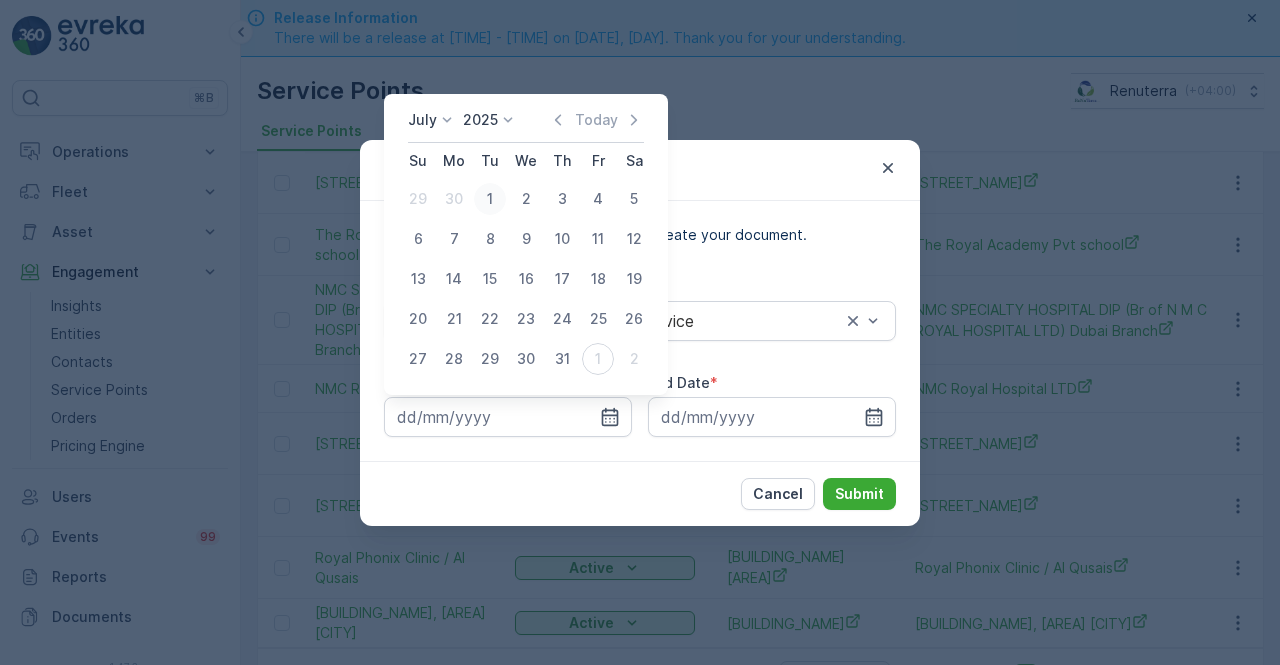 click on "1" at bounding box center [490, 199] 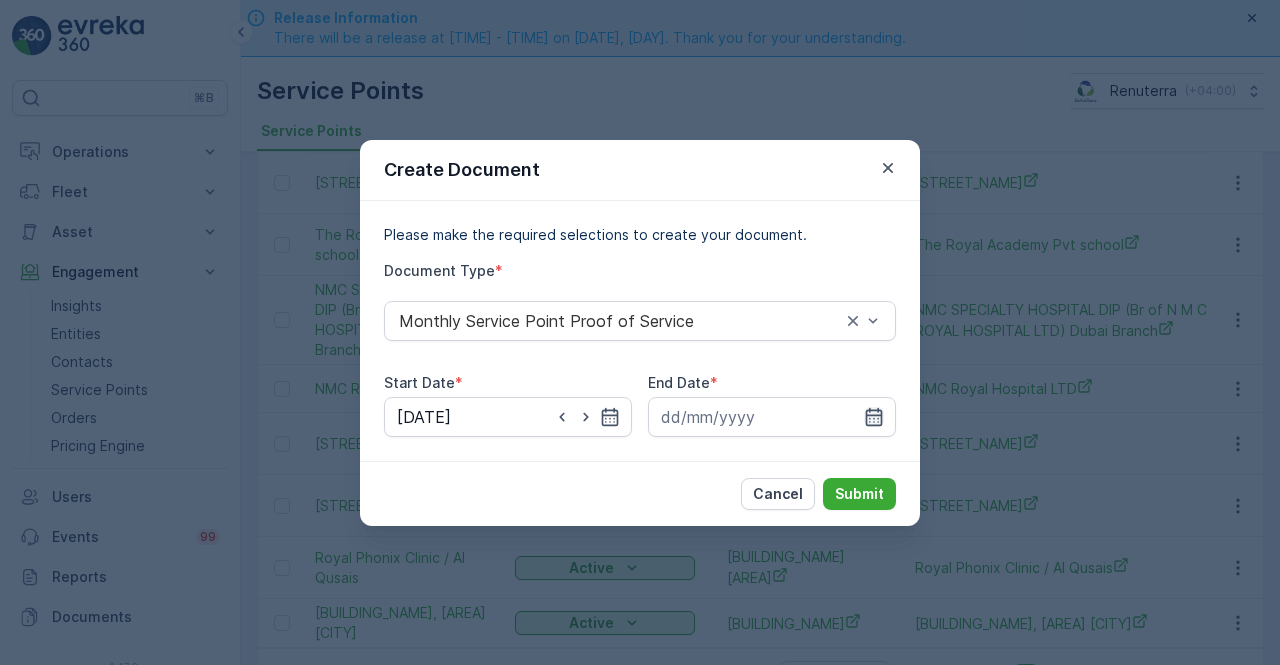 click 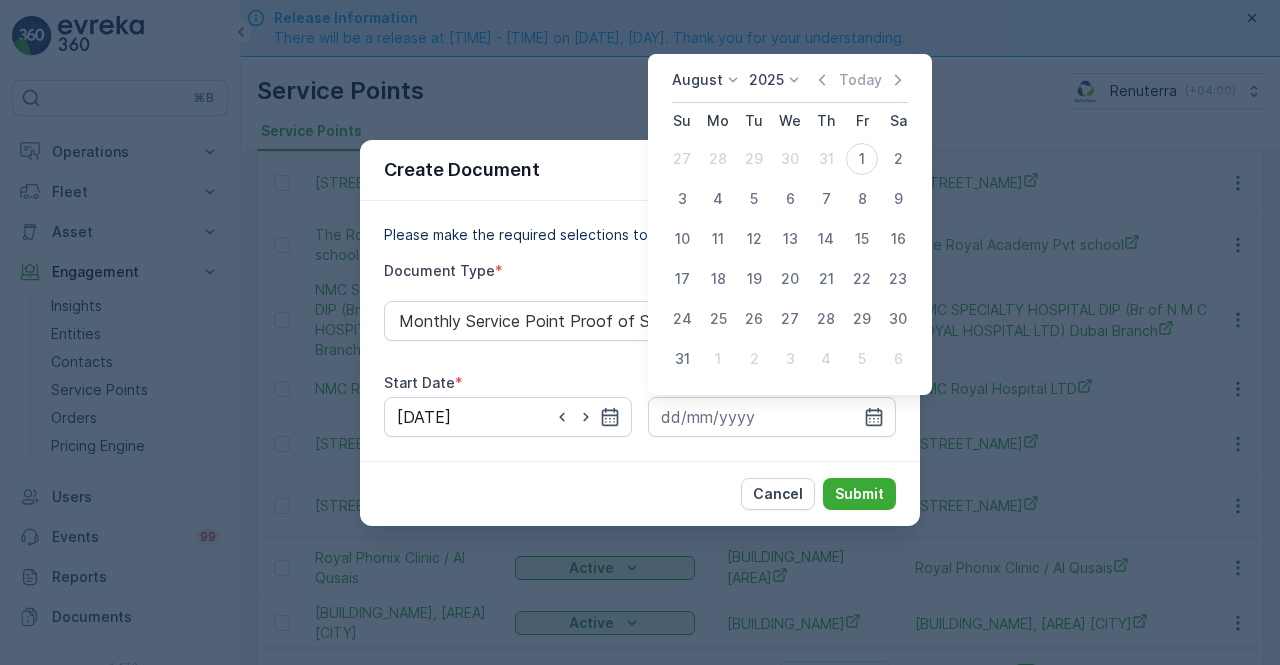 click 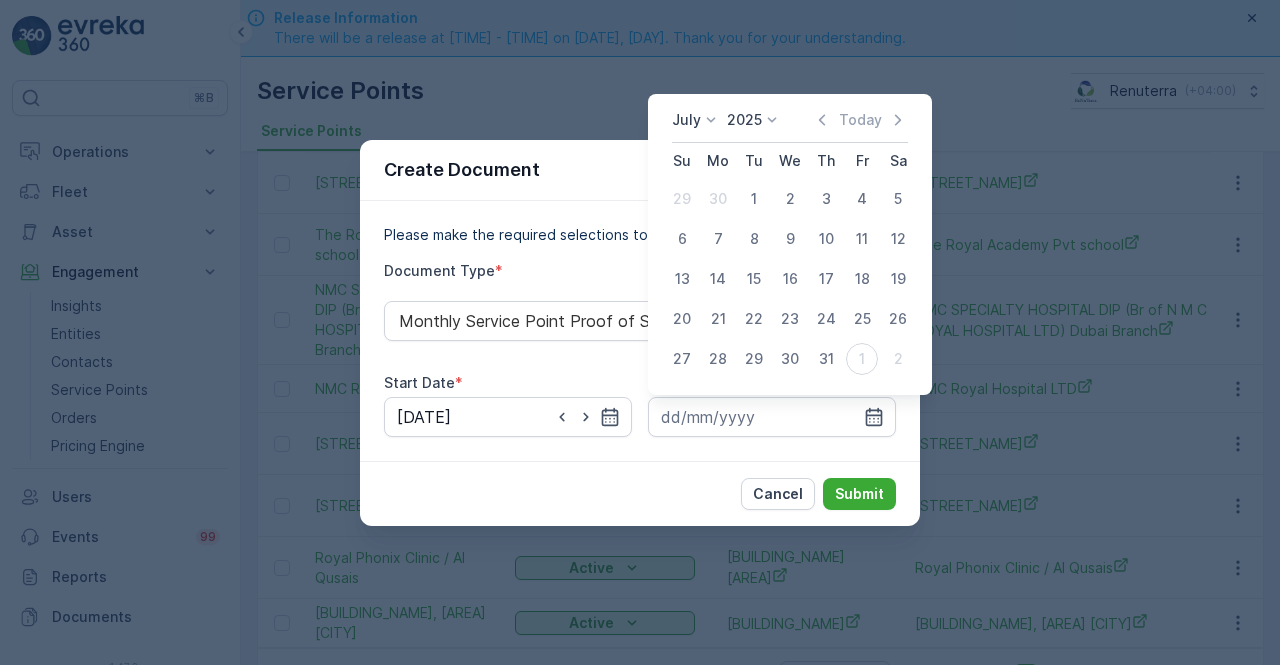 click on "31" at bounding box center (826, 359) 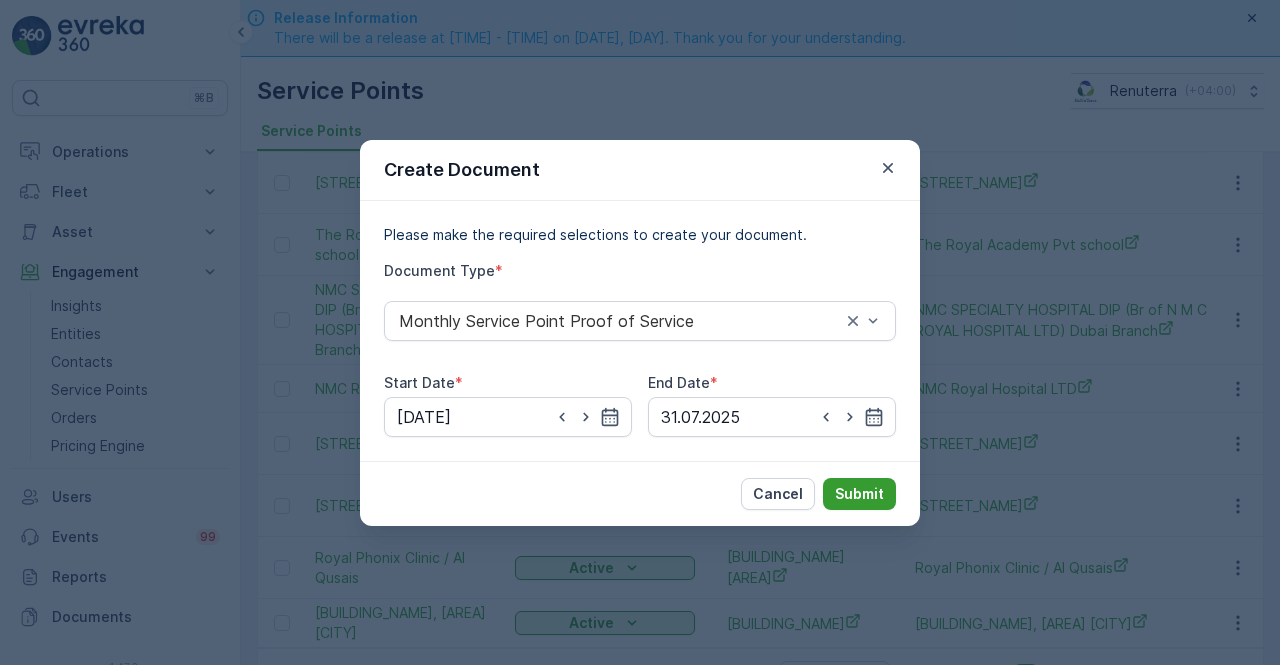 click on "Submit" at bounding box center (859, 494) 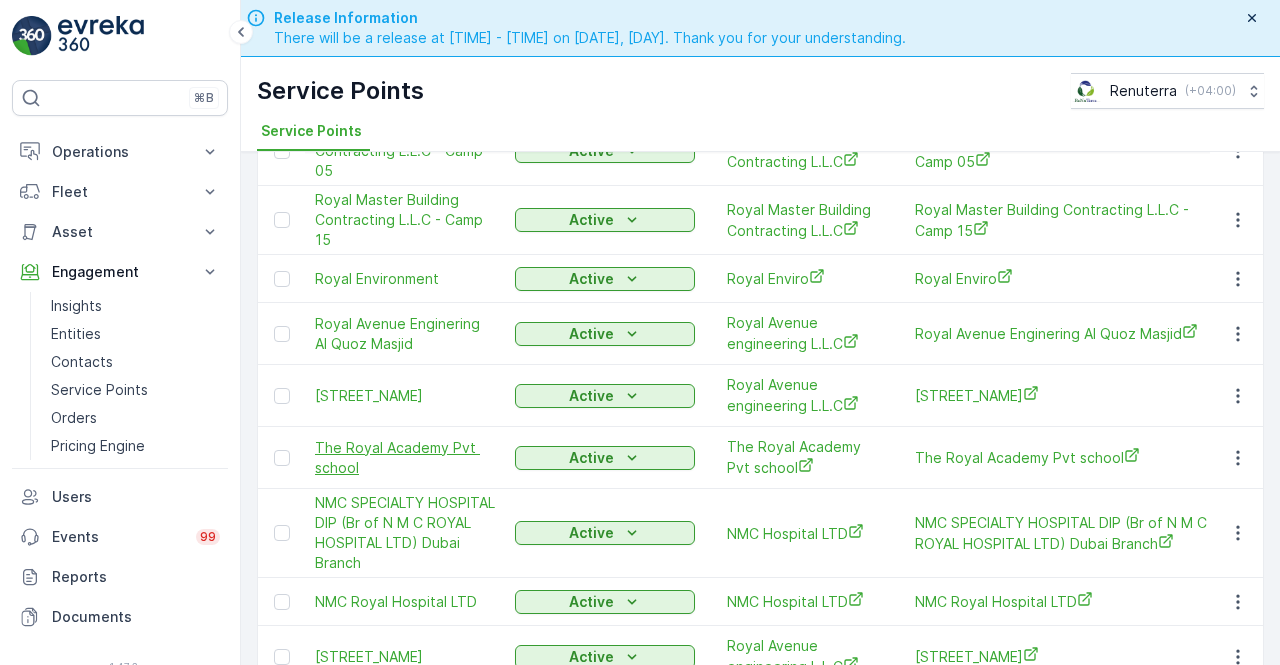 scroll, scrollTop: 800, scrollLeft: 0, axis: vertical 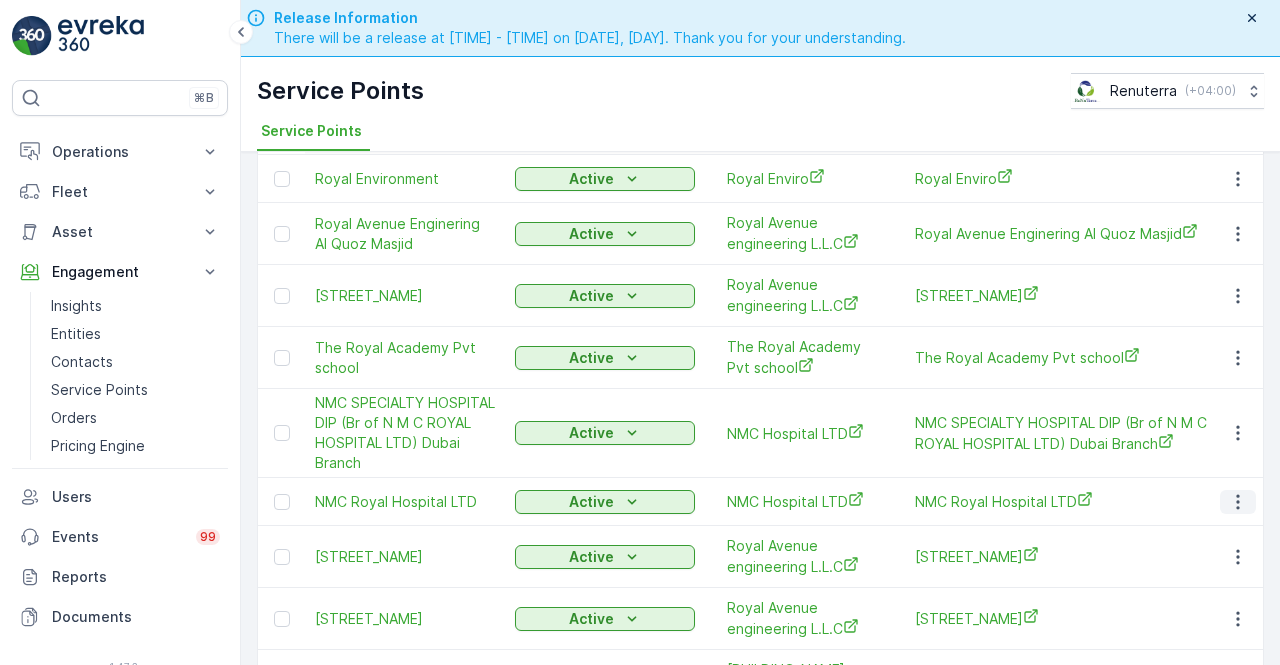 click at bounding box center [1238, 502] 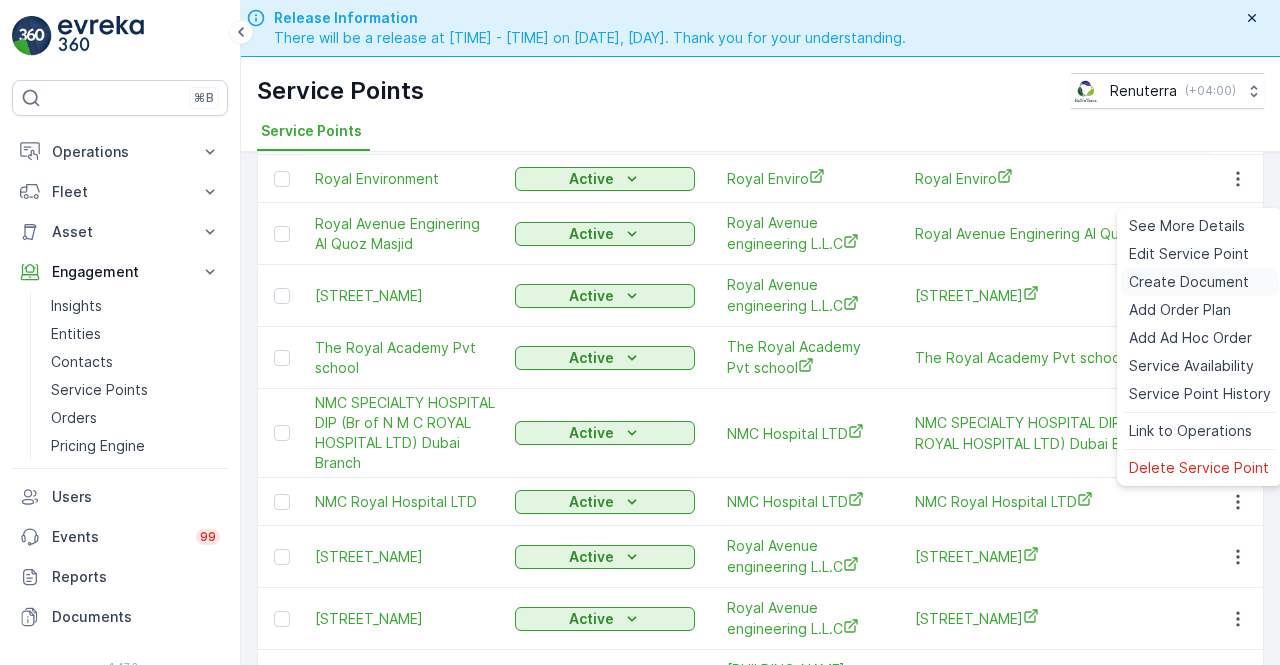 click on "Create Document" at bounding box center [1189, 282] 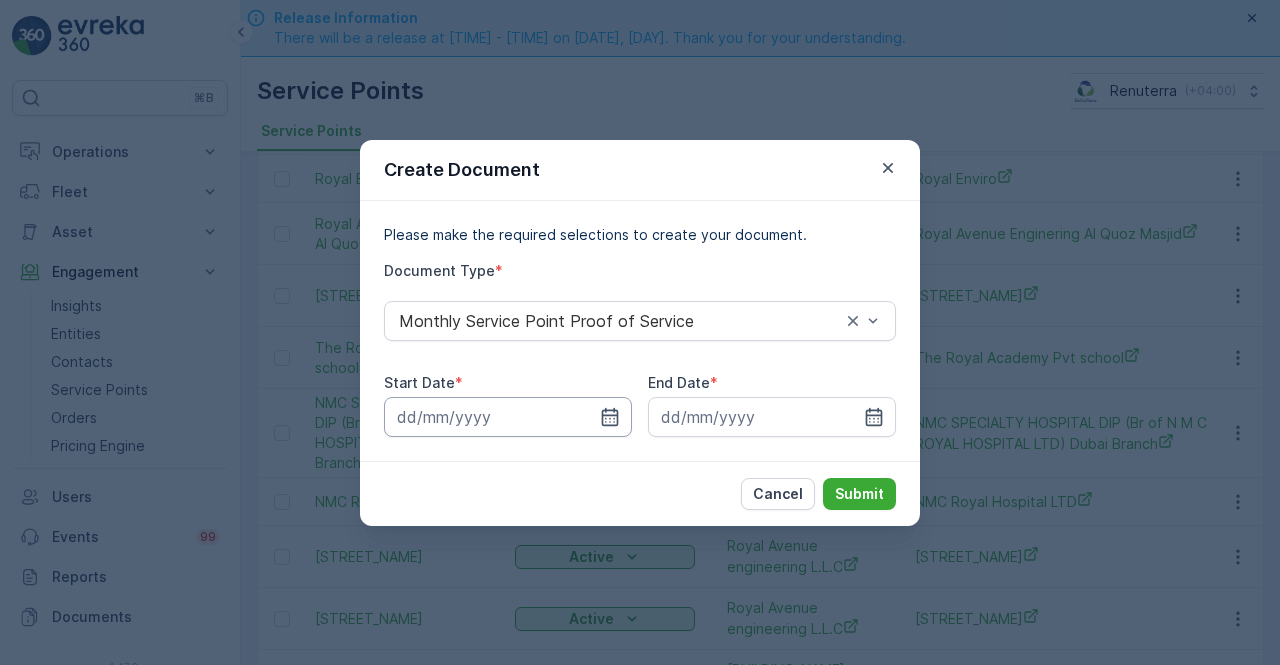 click at bounding box center (508, 417) 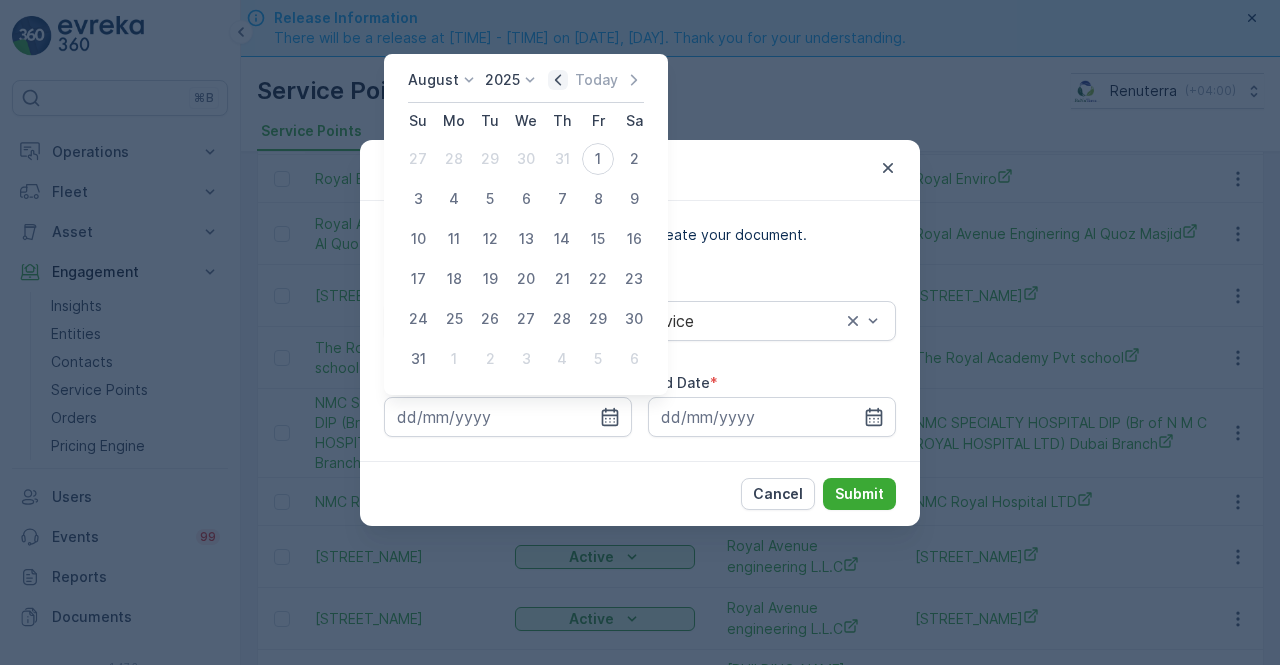 click 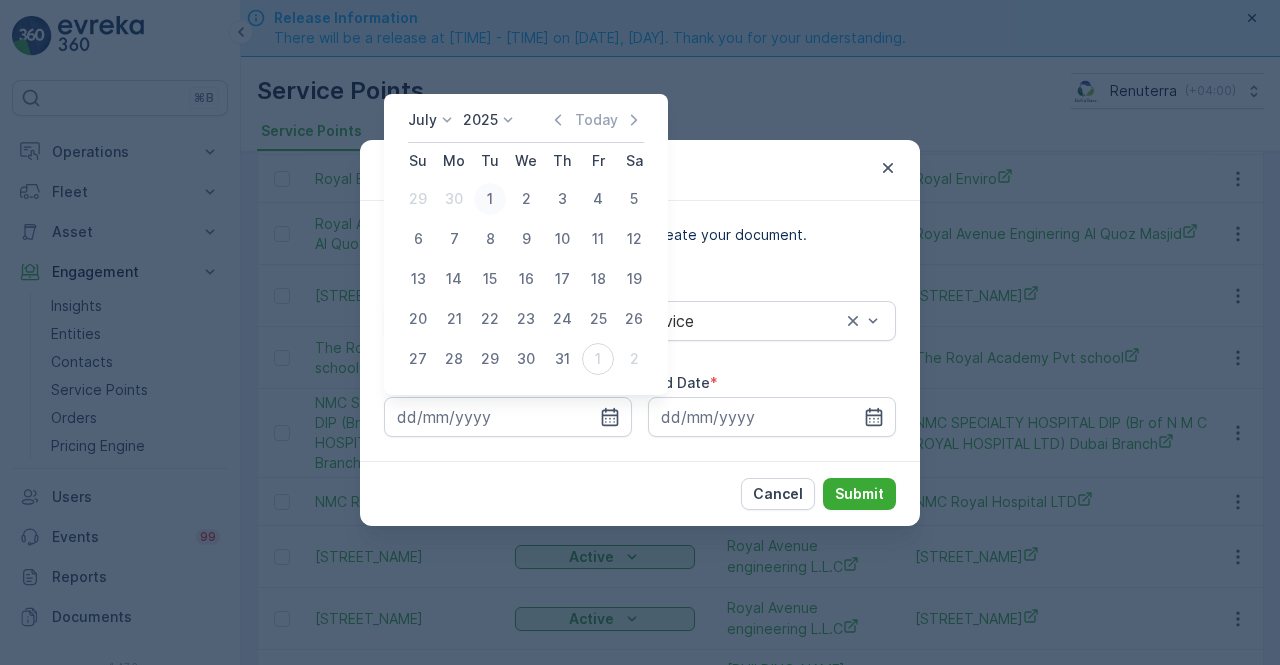click on "1" at bounding box center [490, 199] 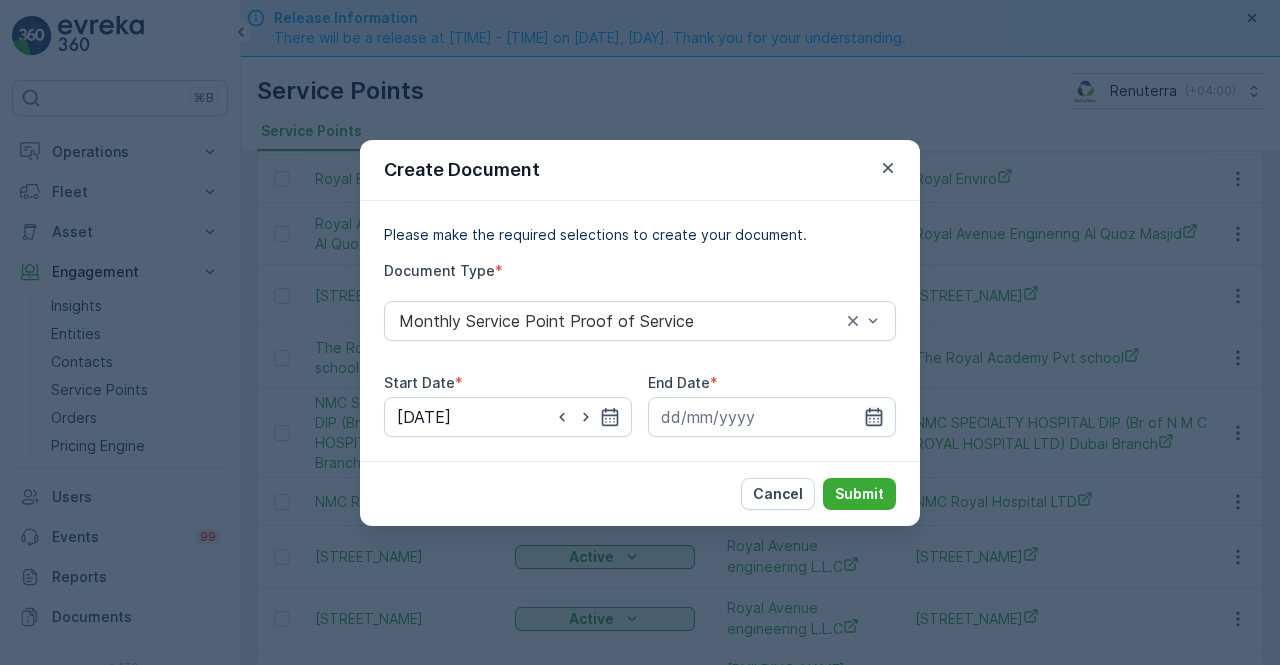 click 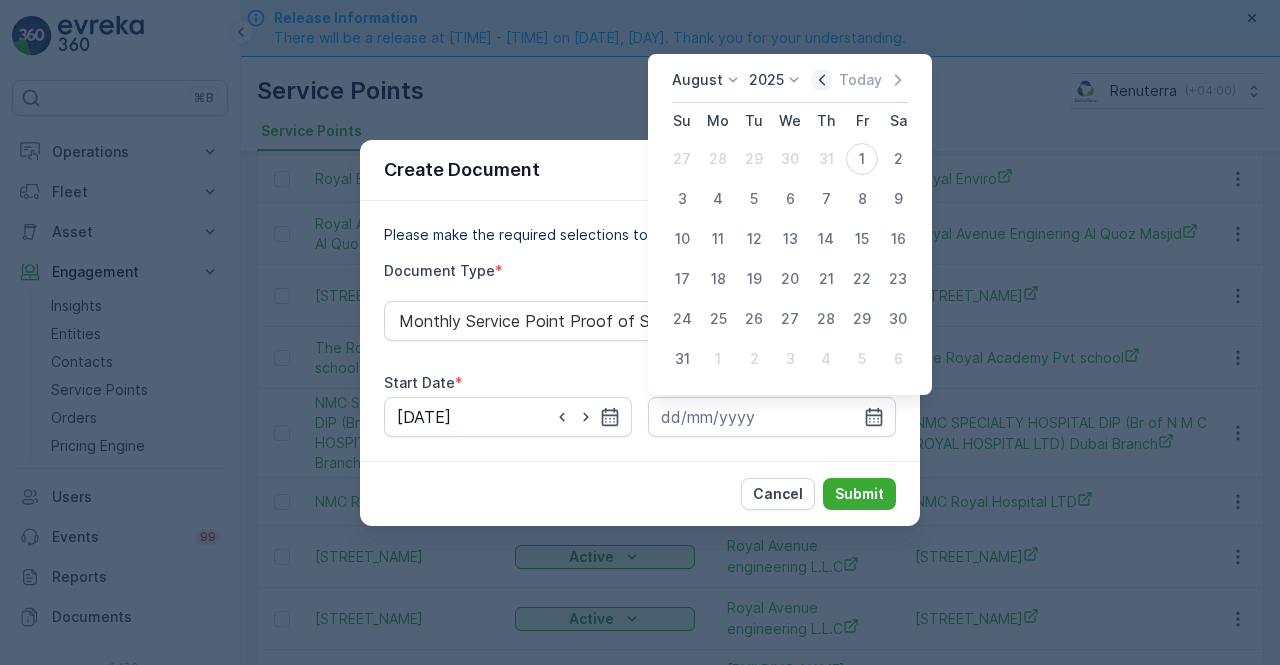 click 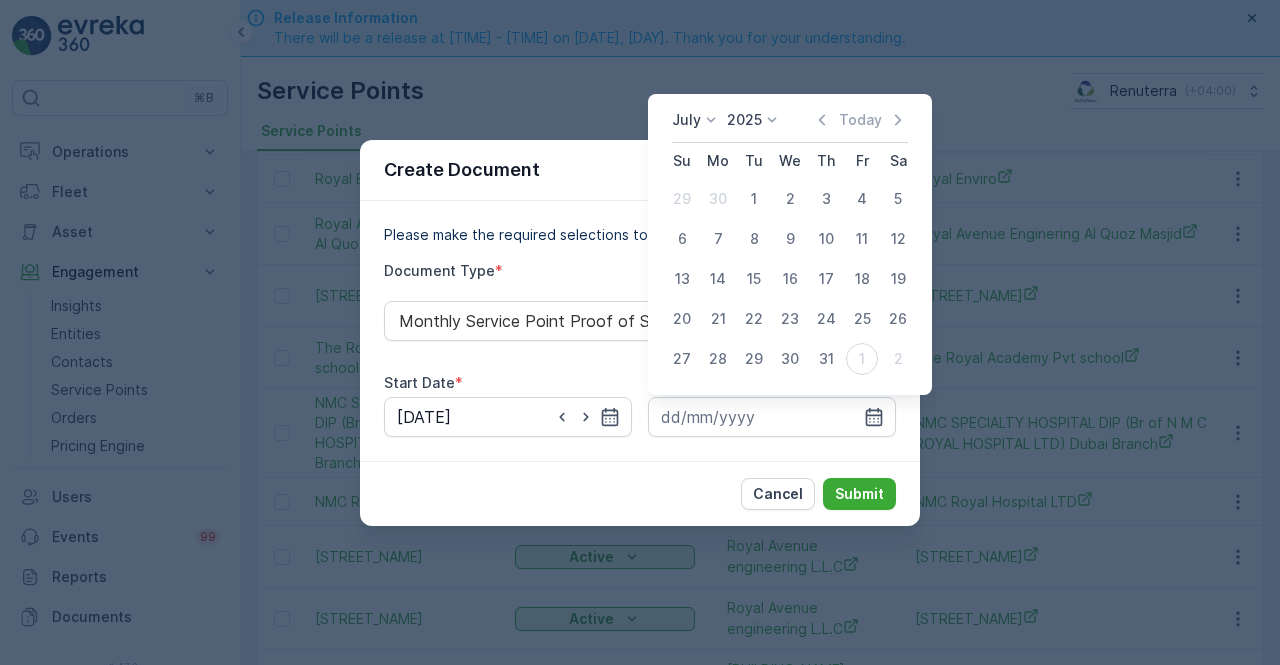 drag, startPoint x: 820, startPoint y: 353, endPoint x: 824, endPoint y: 374, distance: 21.377558 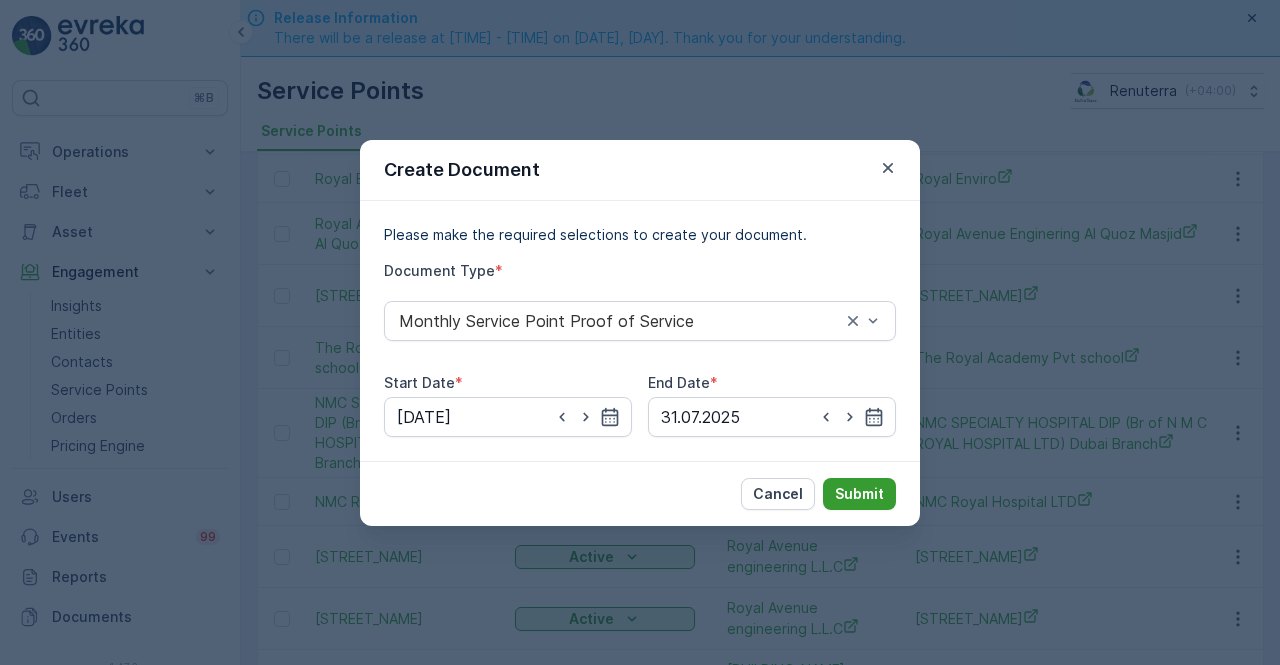 click on "Submit" at bounding box center (859, 494) 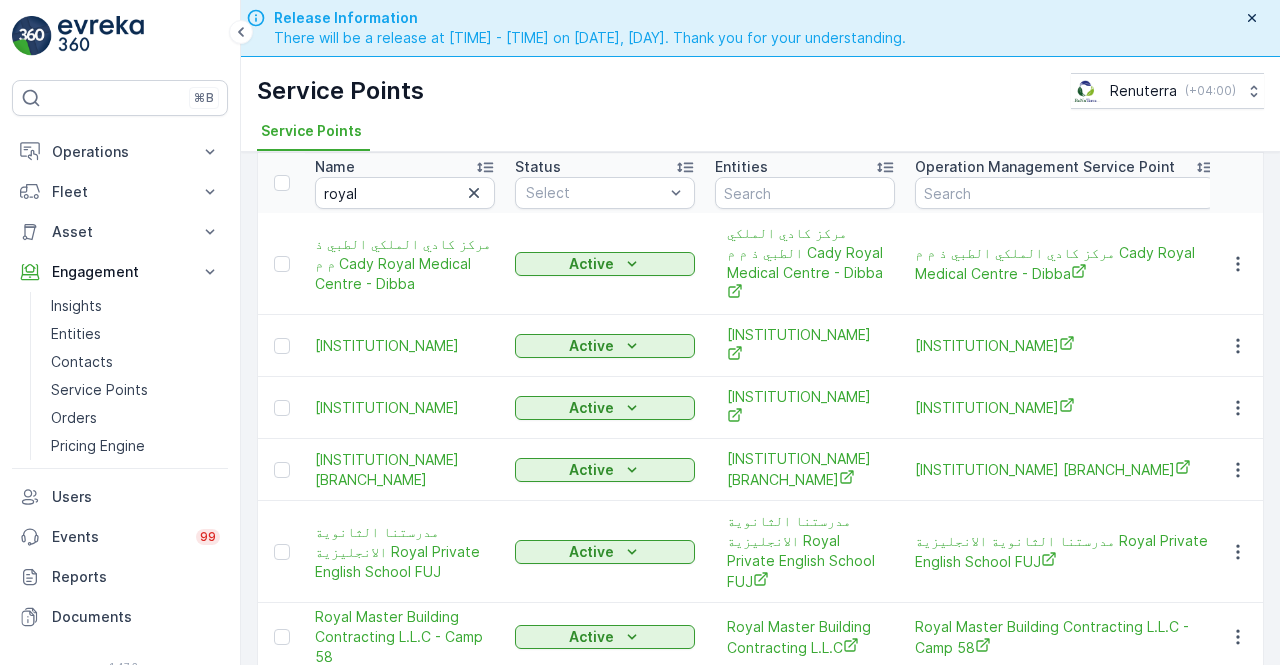 scroll, scrollTop: 0, scrollLeft: 0, axis: both 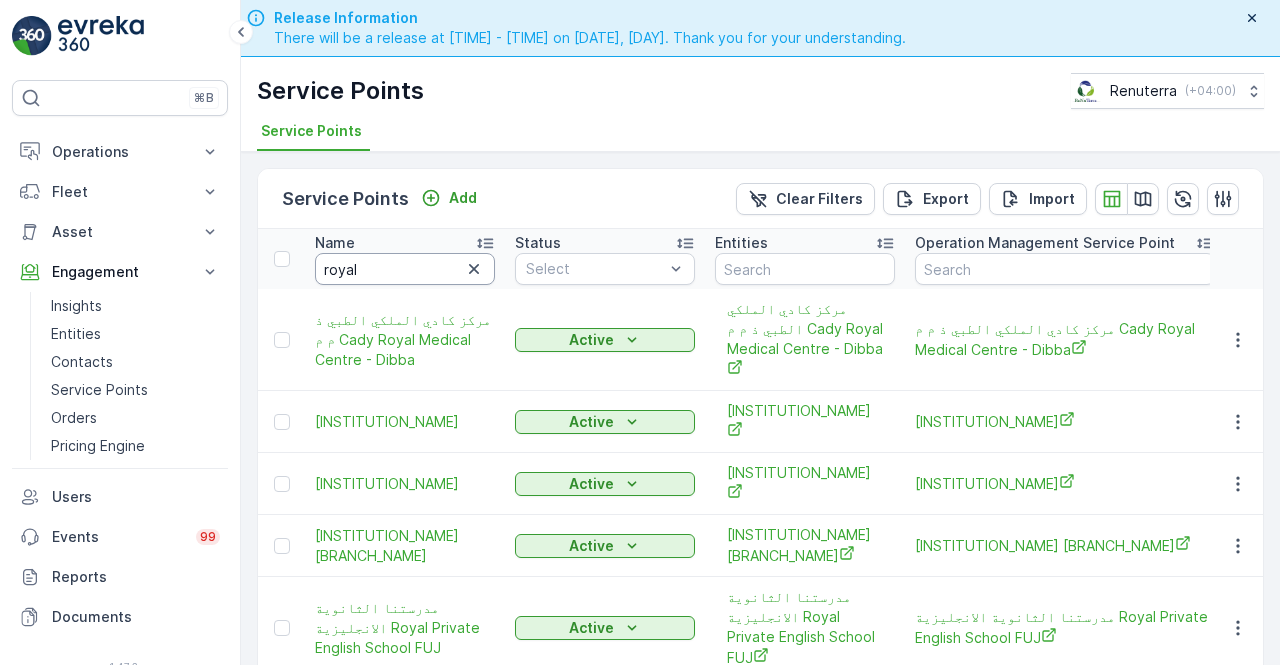 click on "royal" at bounding box center [405, 269] 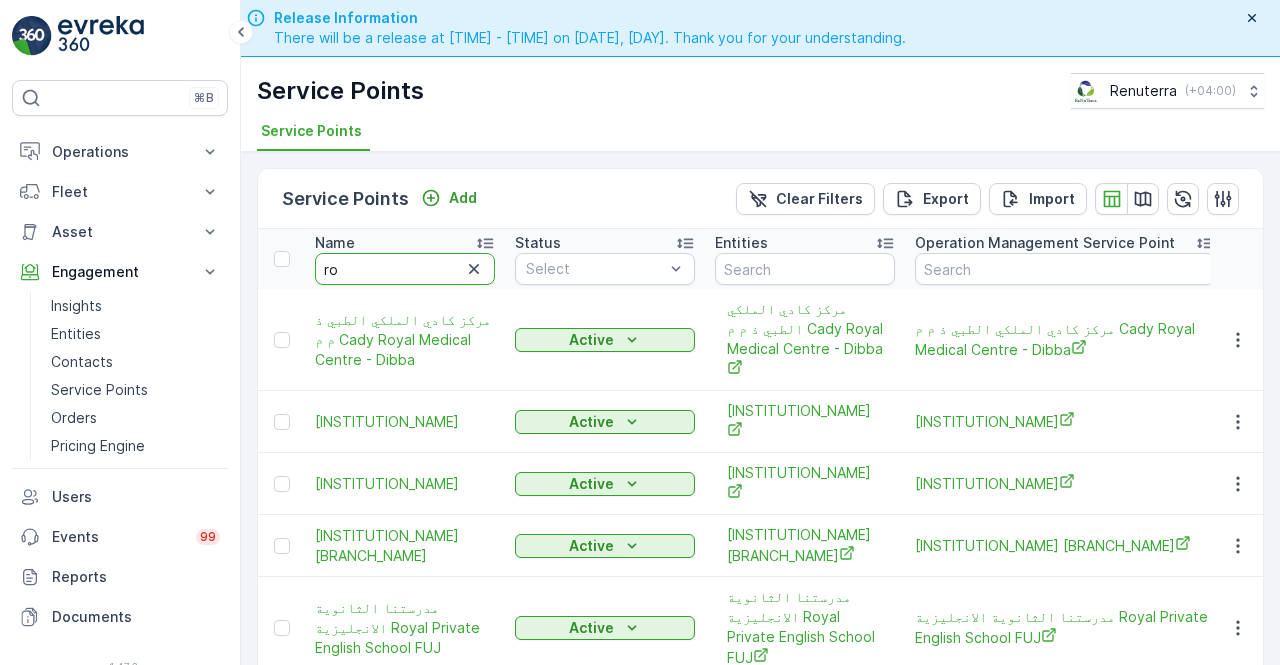 type on "r" 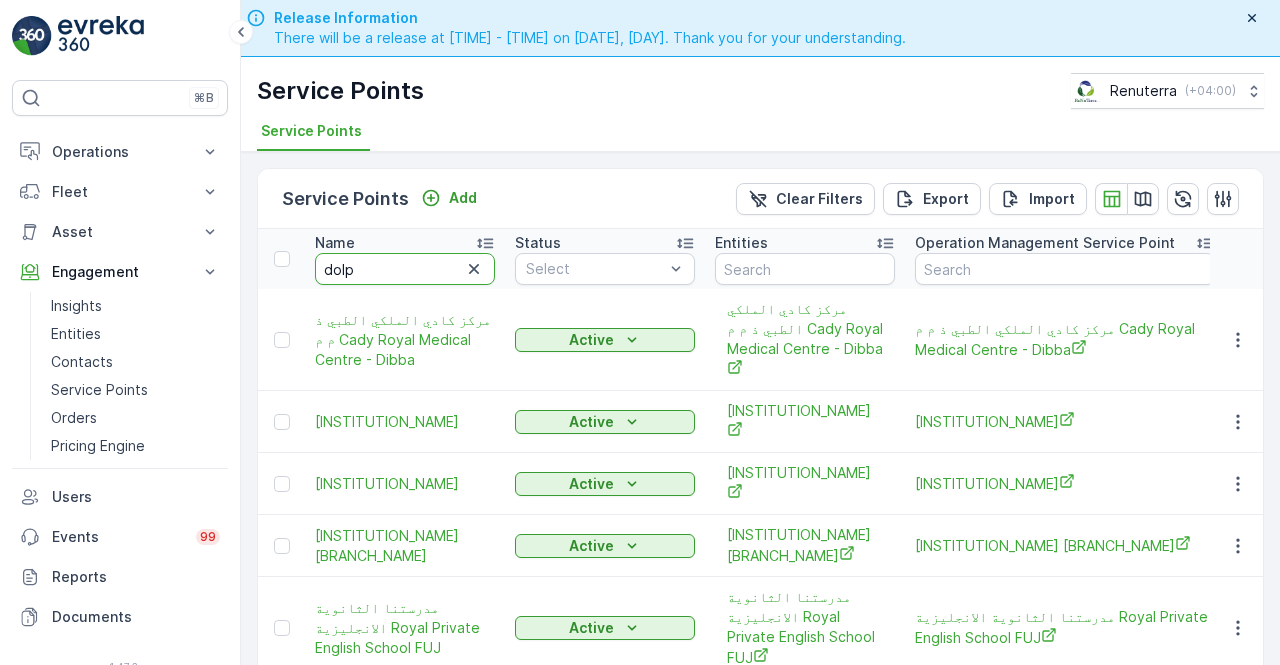 type on "dolph" 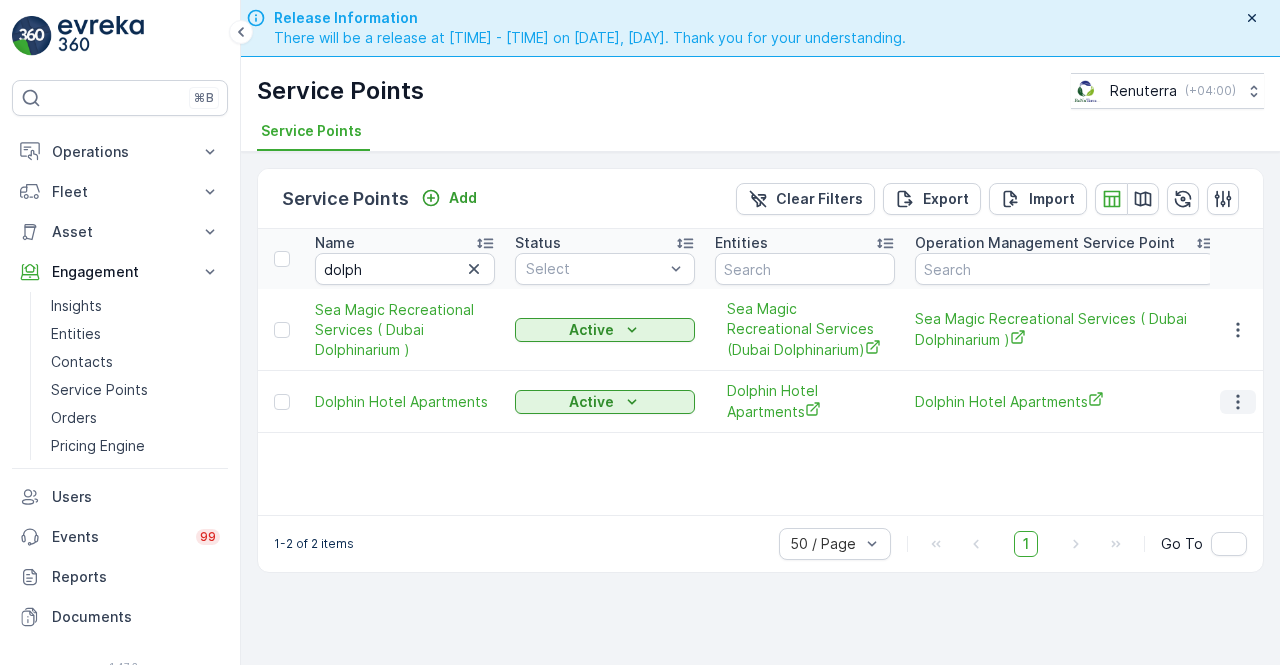 click at bounding box center [1238, 402] 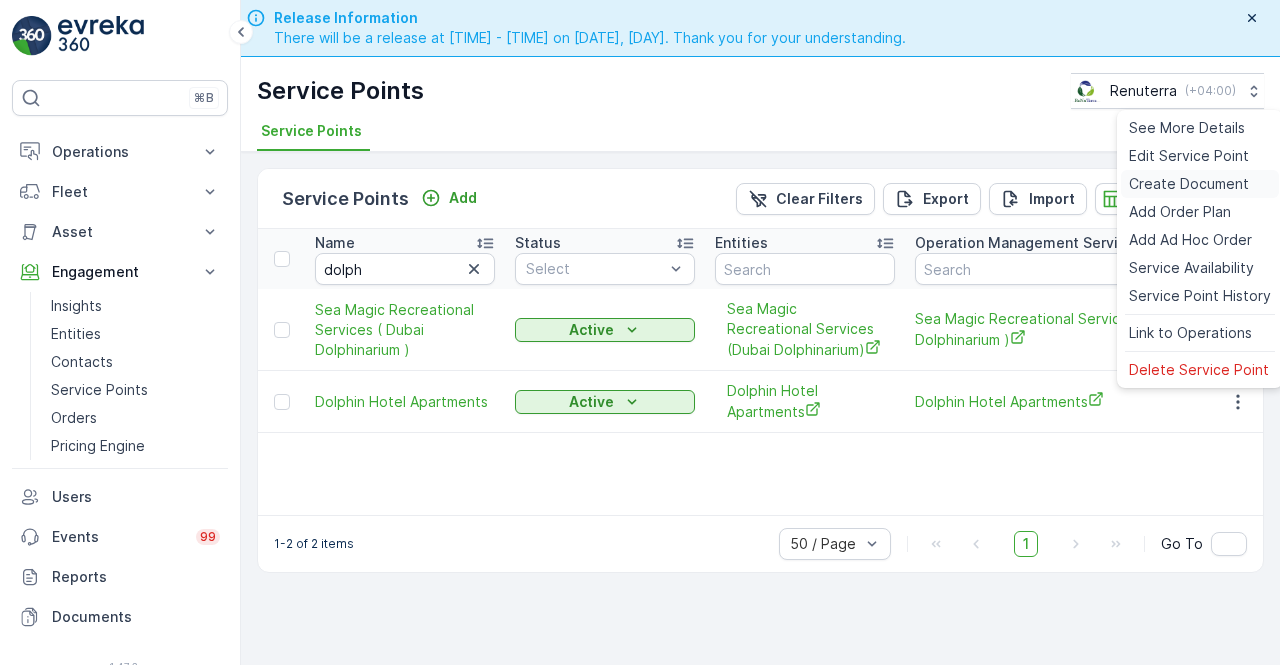 click on "Create Document" at bounding box center (1189, 184) 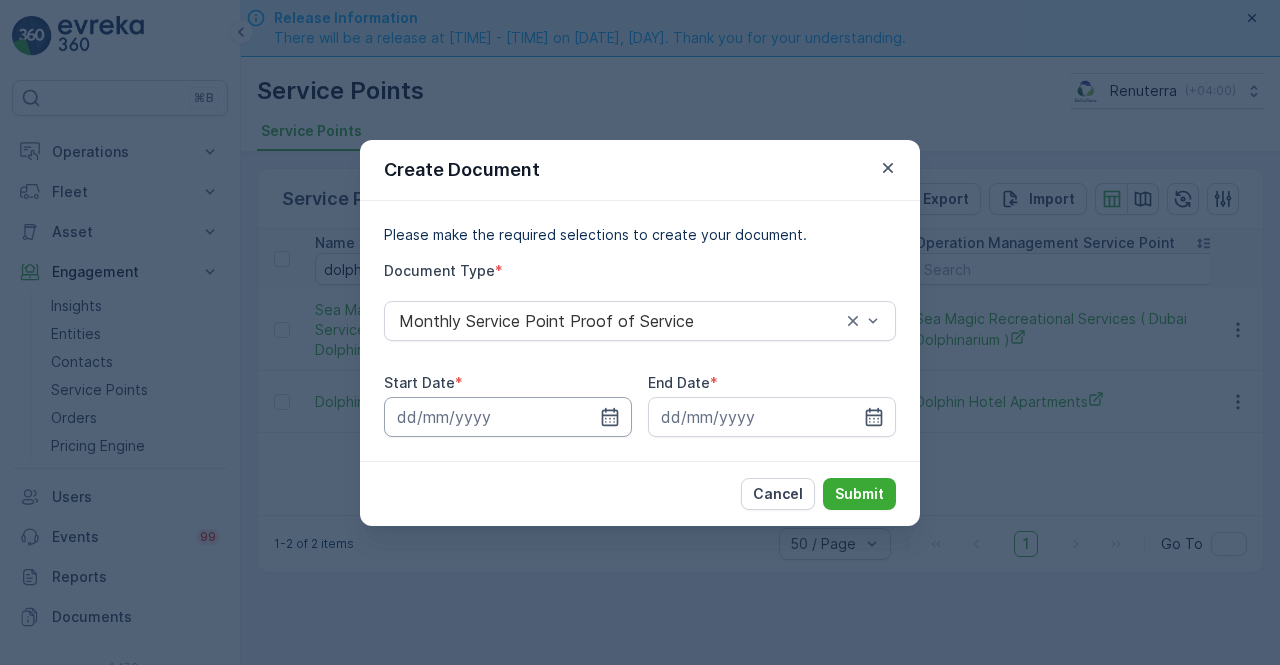 drag, startPoint x: 599, startPoint y: 417, endPoint x: 603, endPoint y: 403, distance: 14.56022 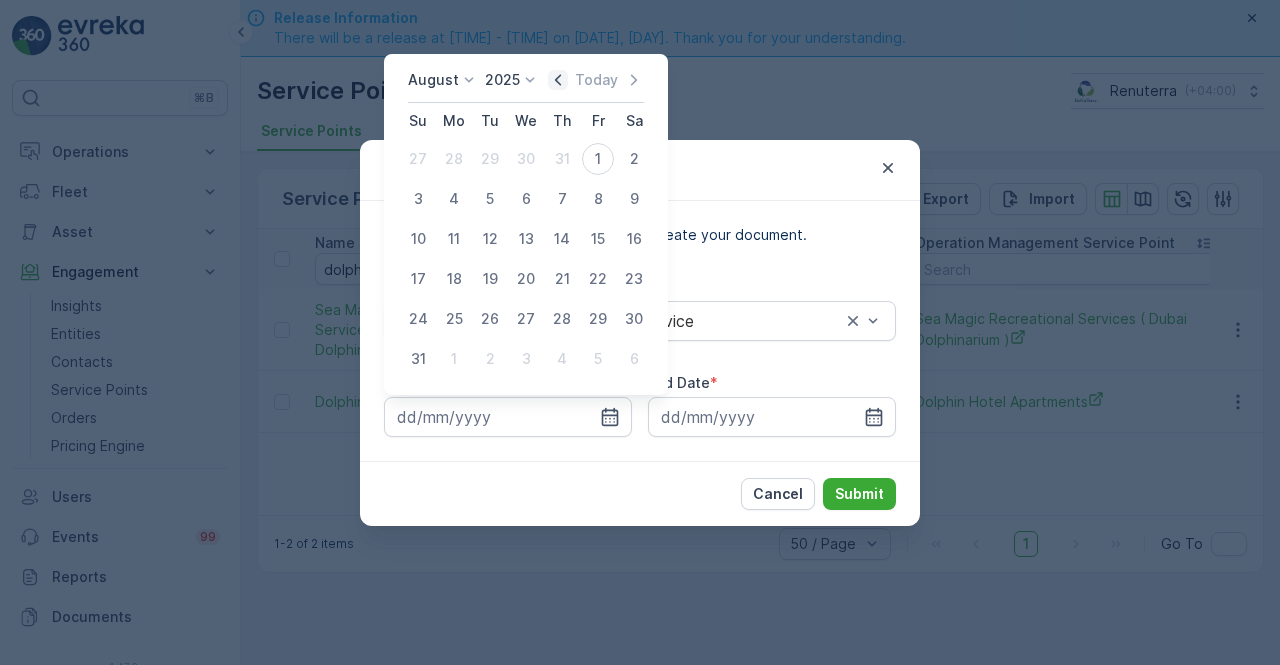 click 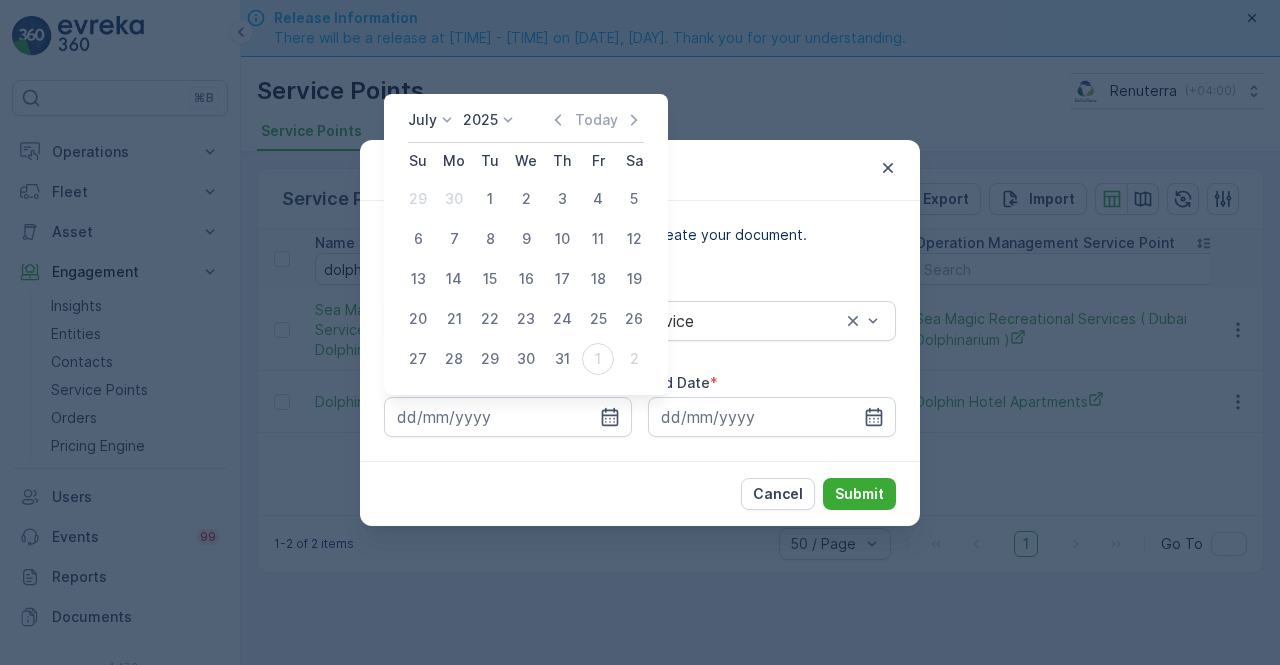 drag, startPoint x: 486, startPoint y: 193, endPoint x: 493, endPoint y: 205, distance: 13.892444 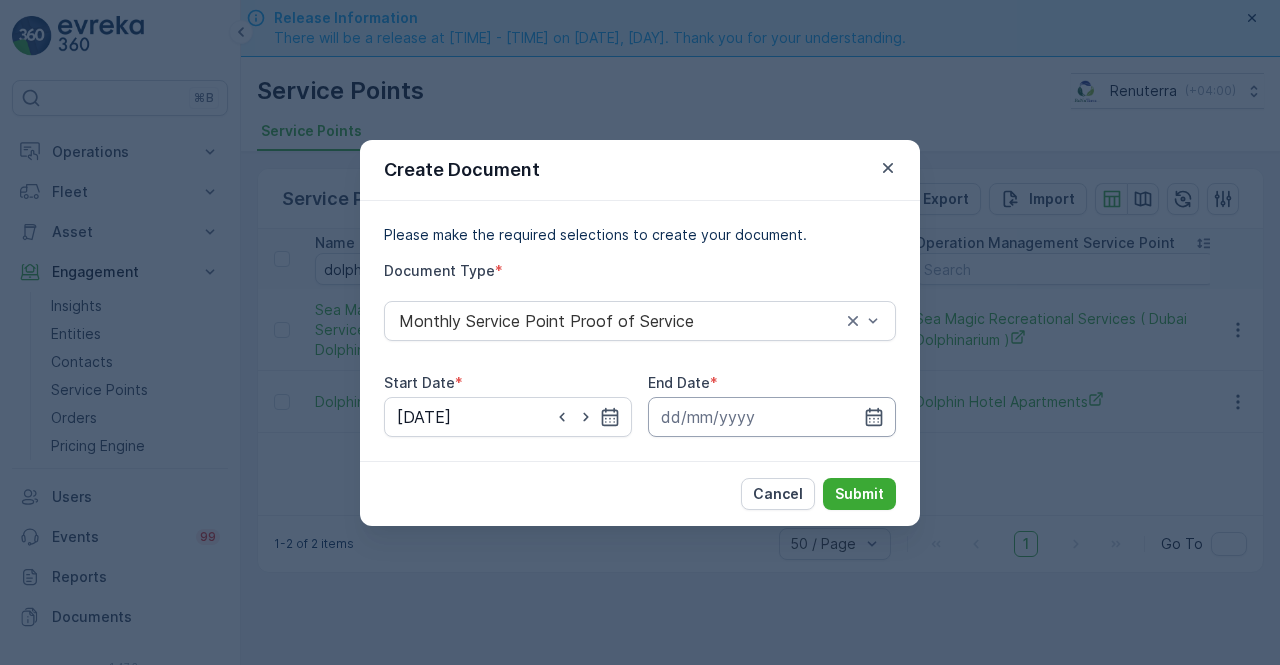 click 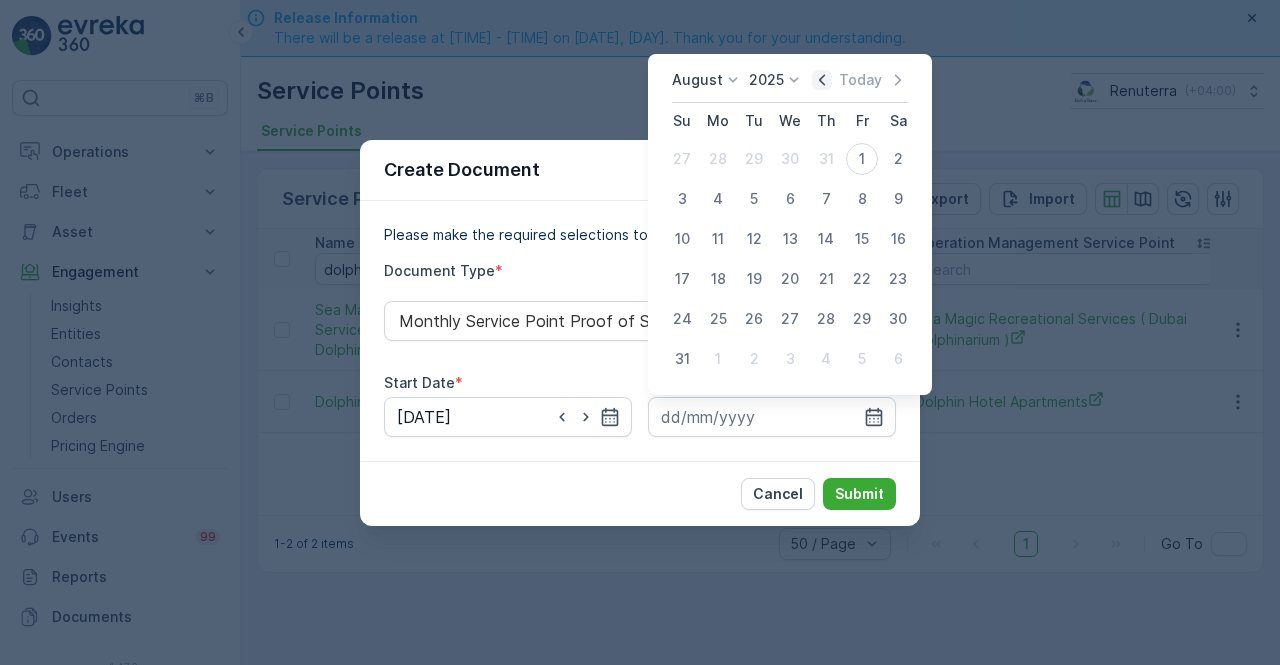 click 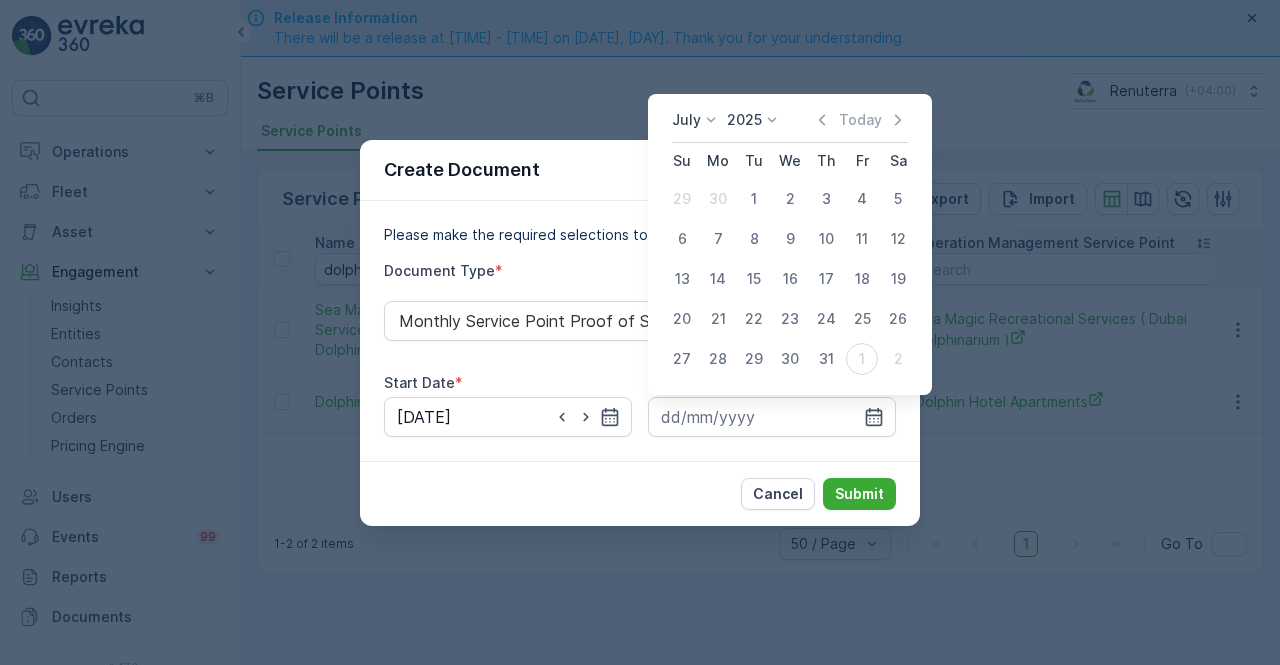 click on "31" at bounding box center (826, 359) 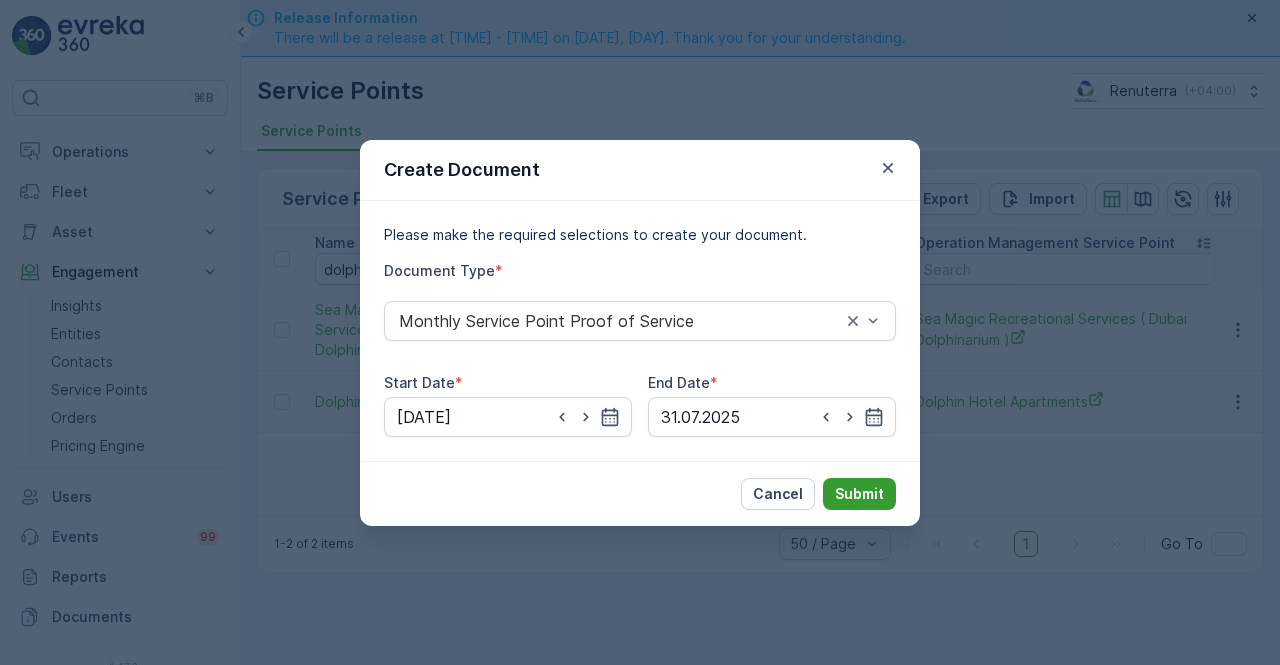 click on "Cancel Submit" at bounding box center (640, 493) 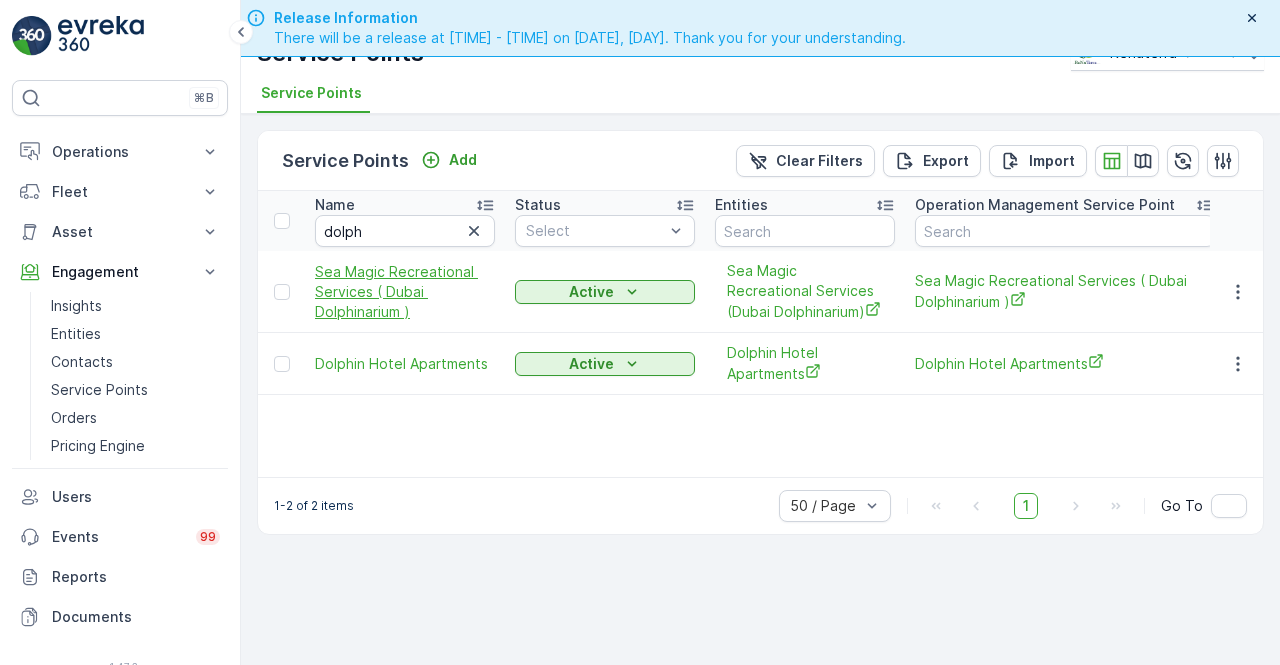 scroll, scrollTop: 56, scrollLeft: 0, axis: vertical 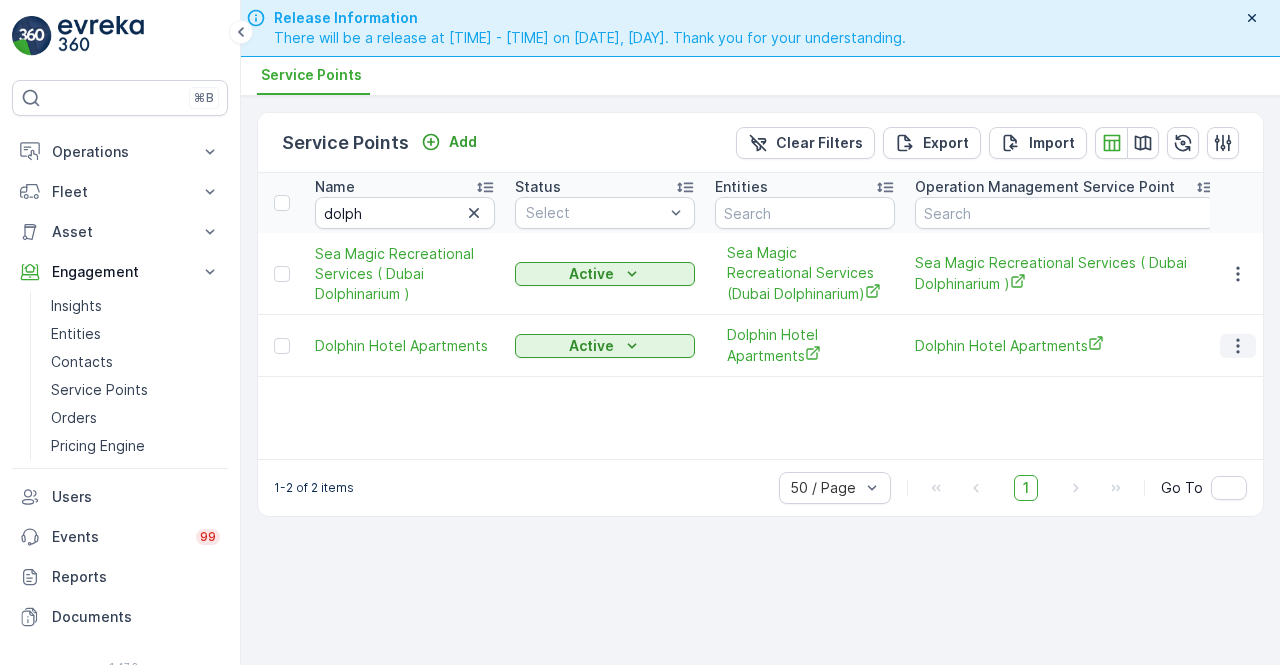 click 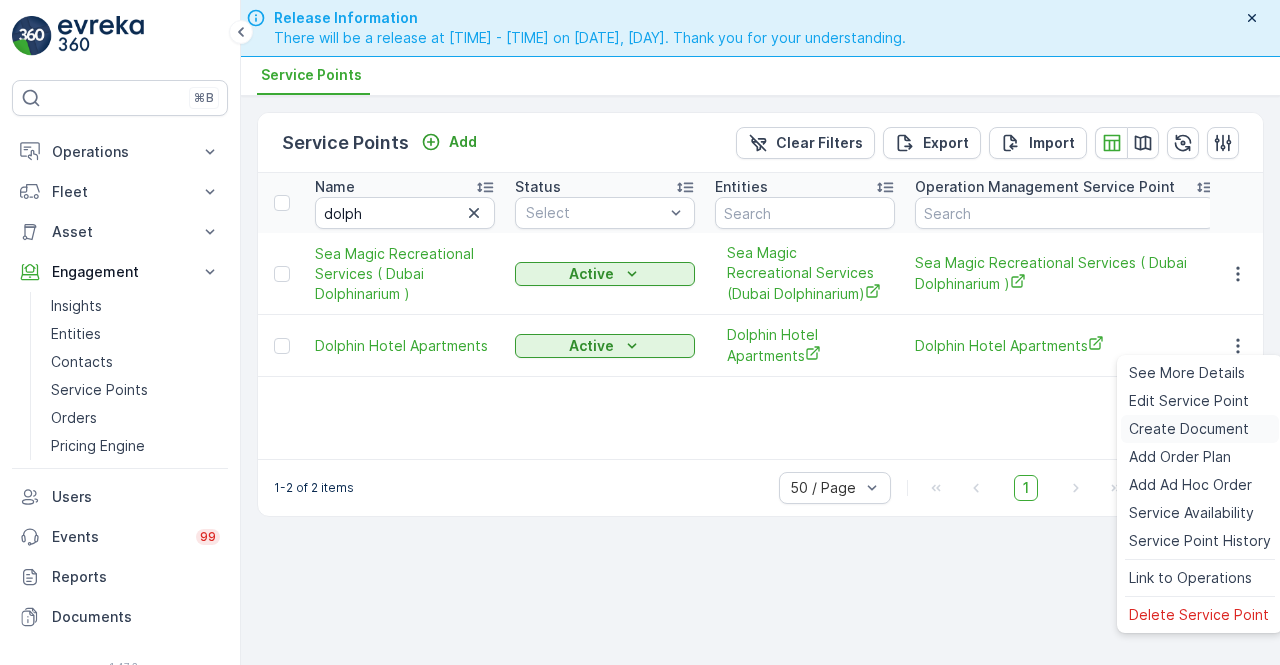 click on "Create Document" at bounding box center [1189, 429] 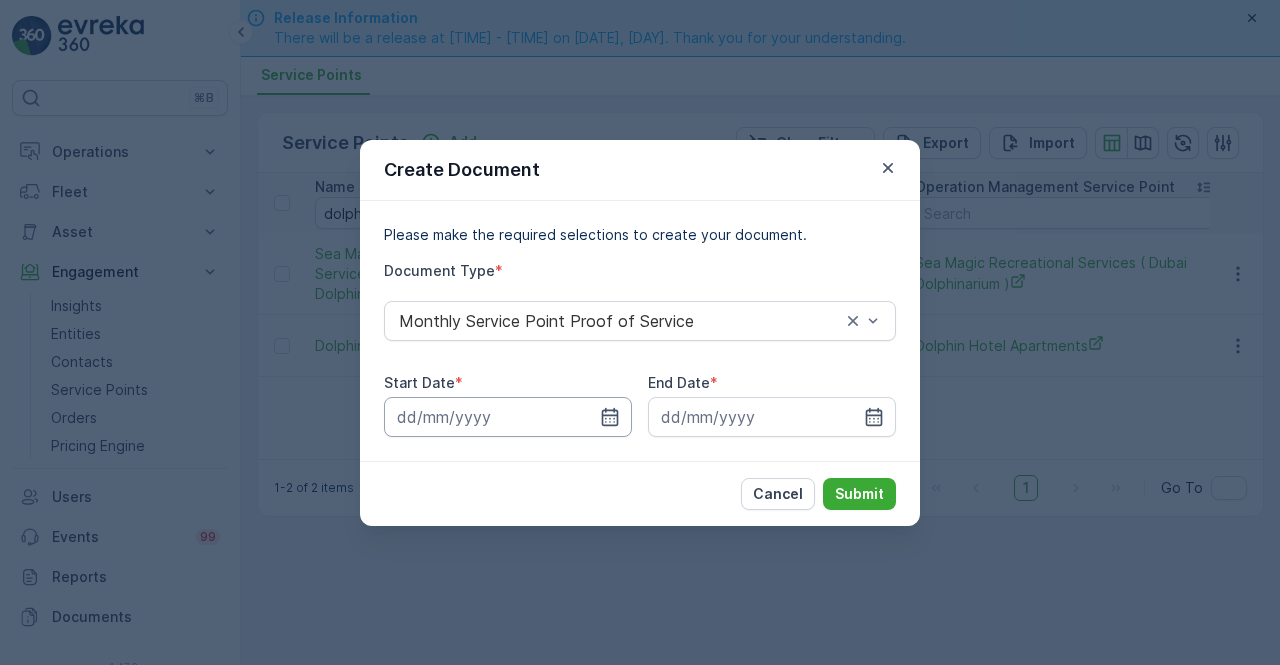 click at bounding box center (508, 417) 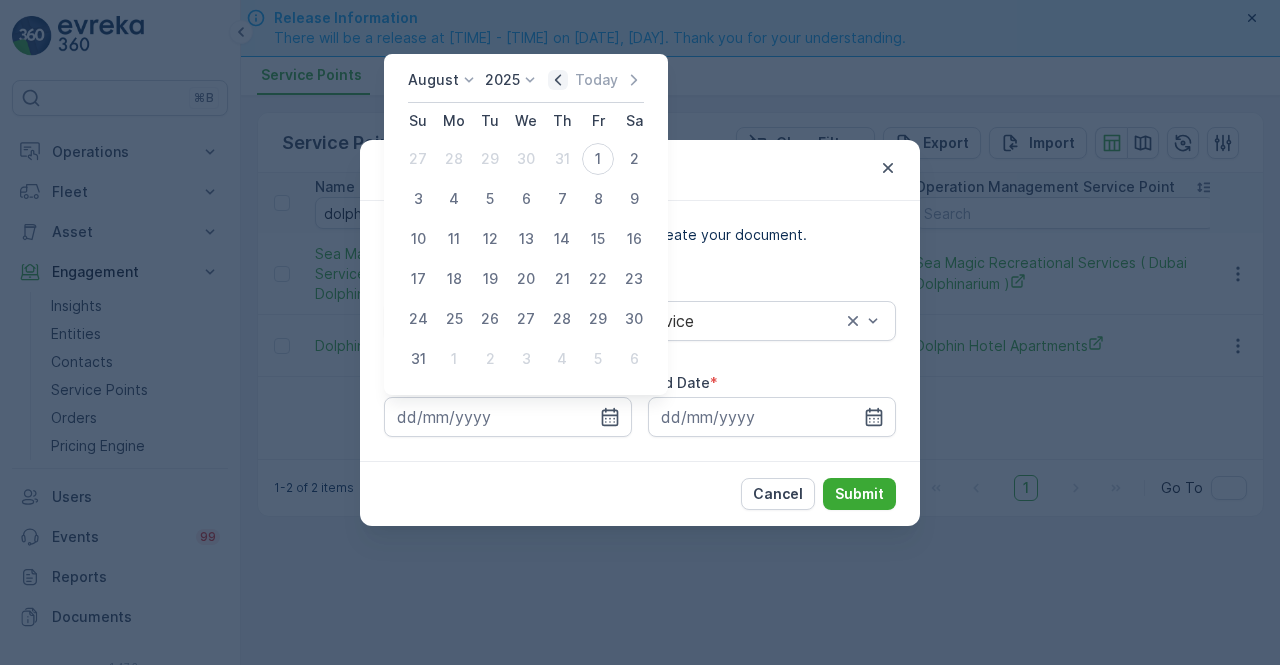 click 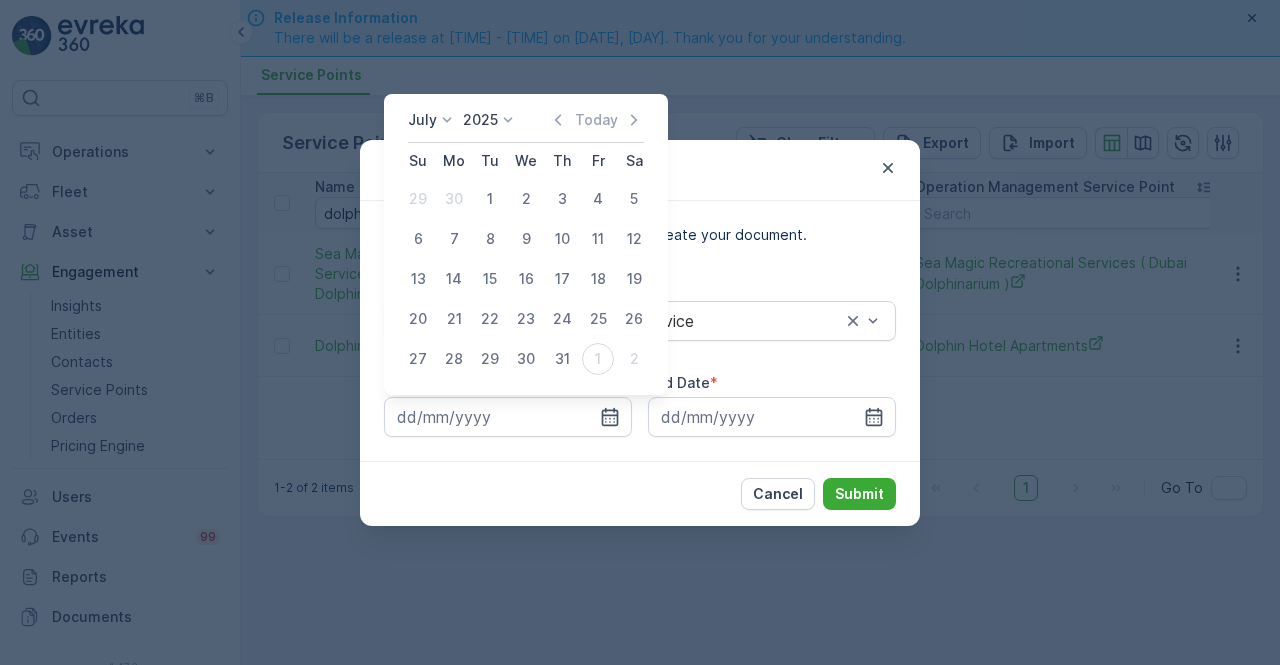 drag, startPoint x: 493, startPoint y: 195, endPoint x: 504, endPoint y: 205, distance: 14.866069 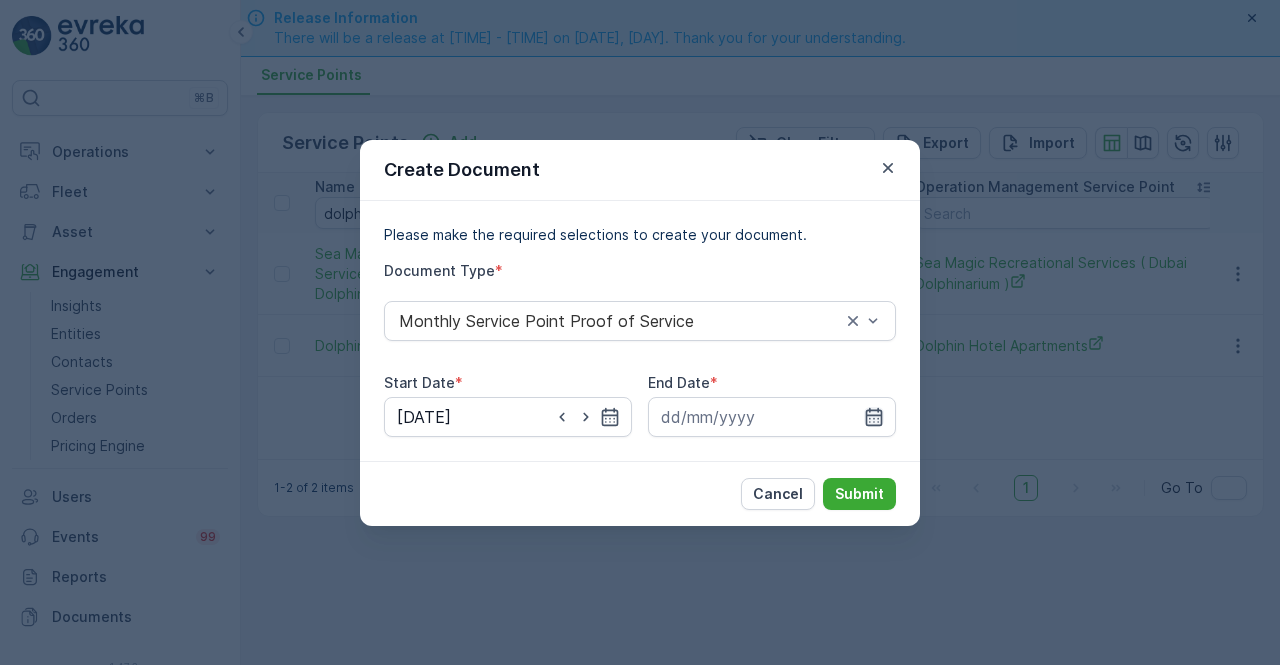 click 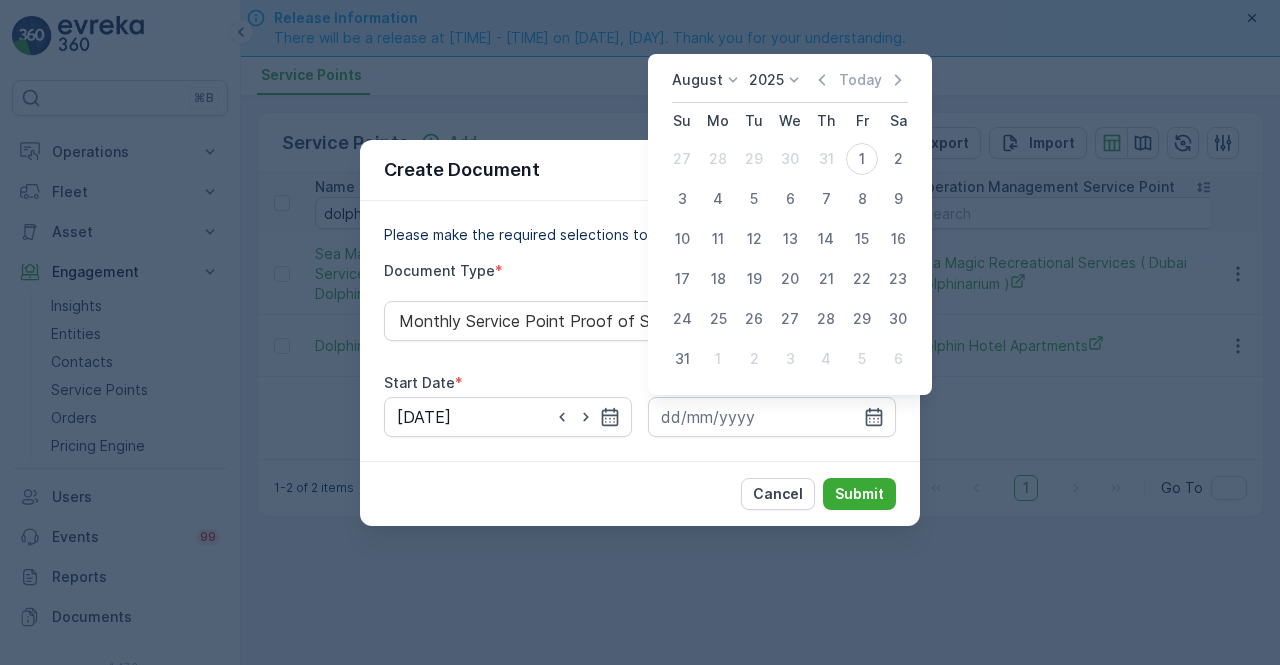 click 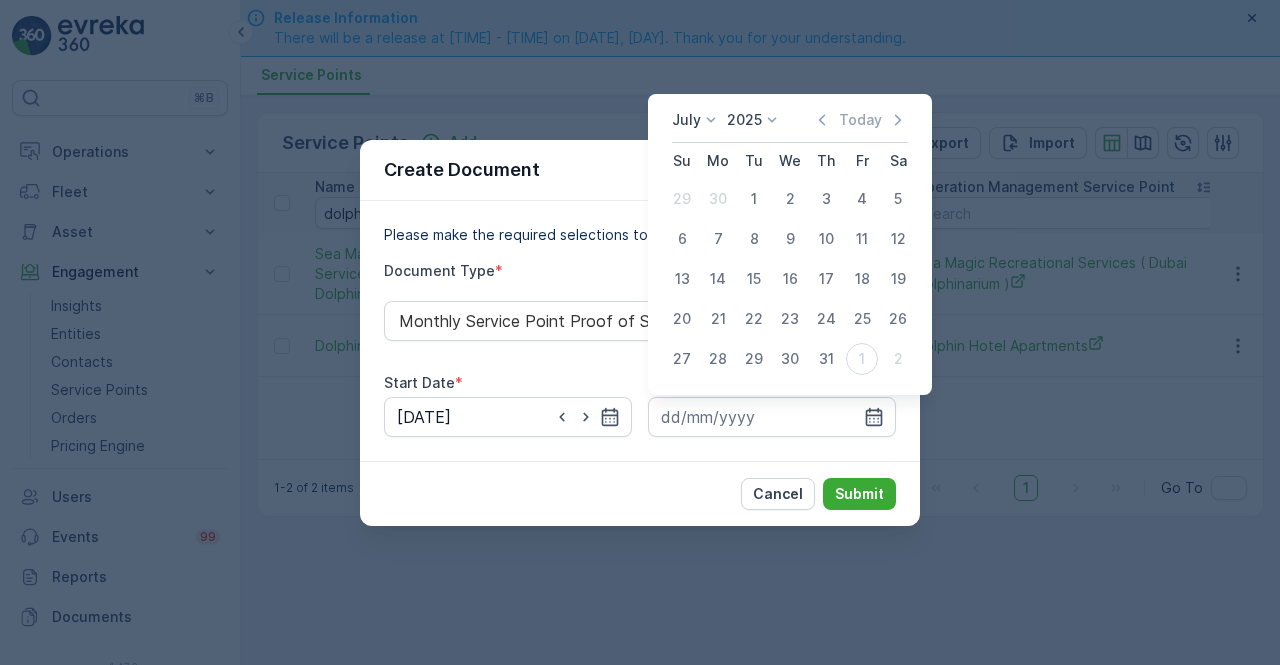 drag, startPoint x: 819, startPoint y: 345, endPoint x: 819, endPoint y: 357, distance: 12 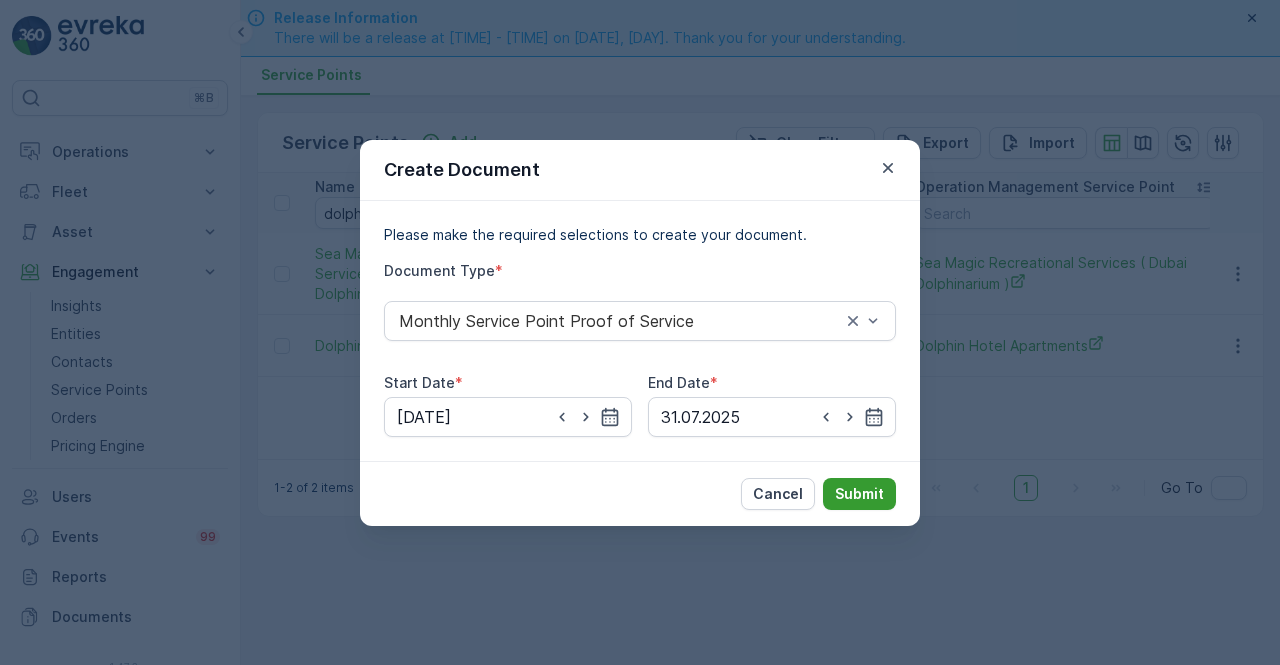 click on "Submit" at bounding box center (859, 494) 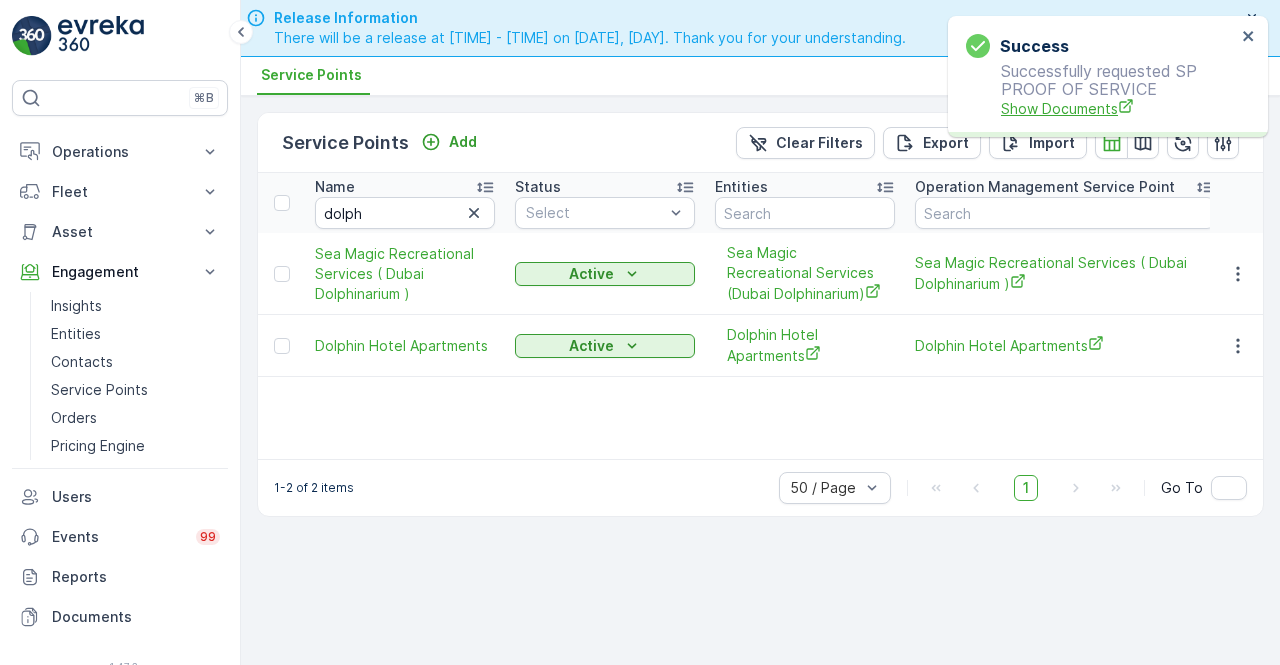 click on "Show Documents" at bounding box center (1118, 108) 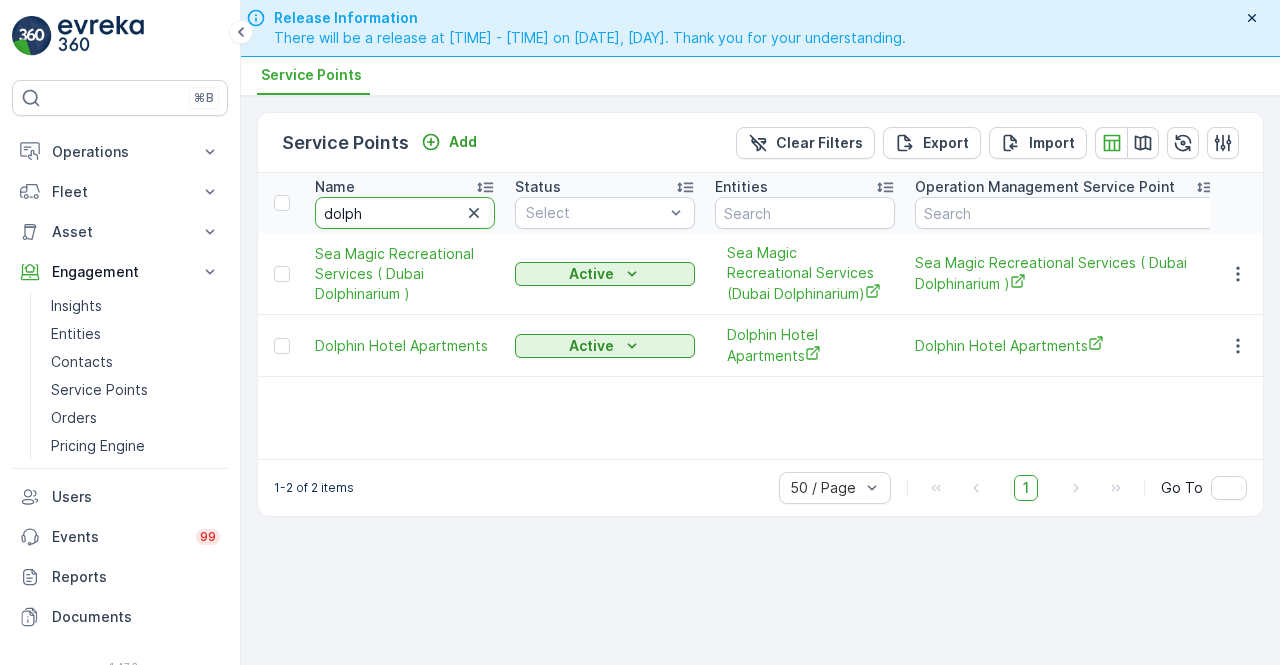 click on "dolph" at bounding box center [405, 213] 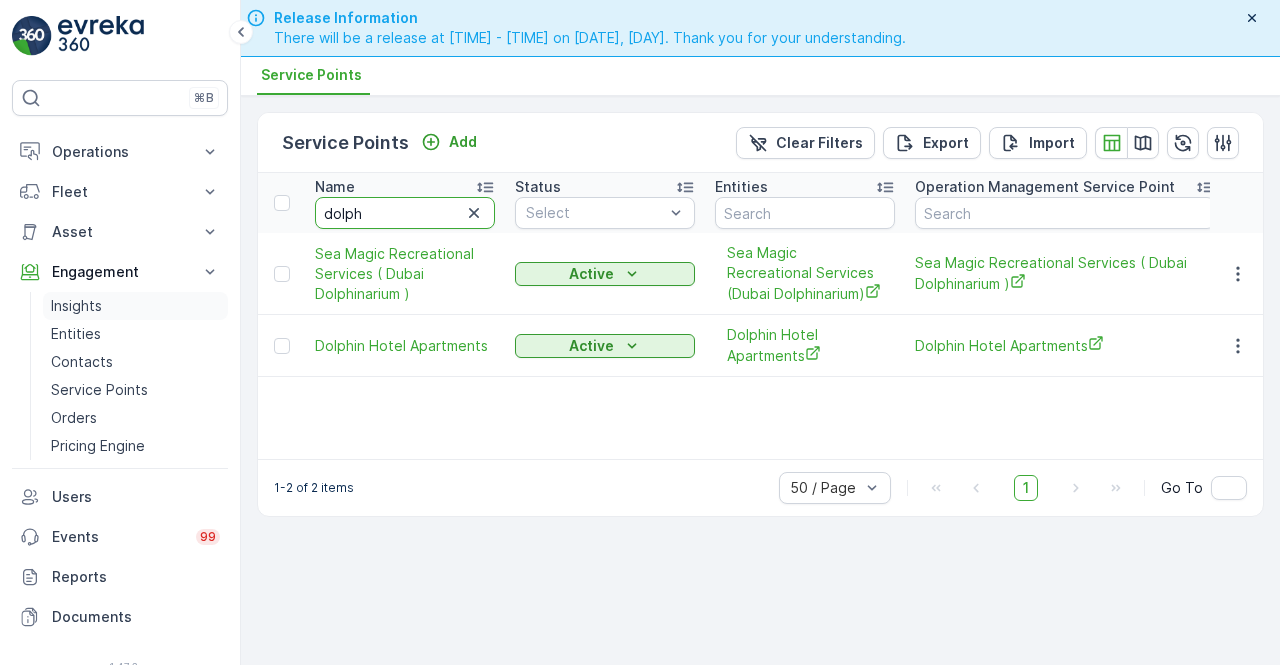 click on "Insights" at bounding box center [135, 306] 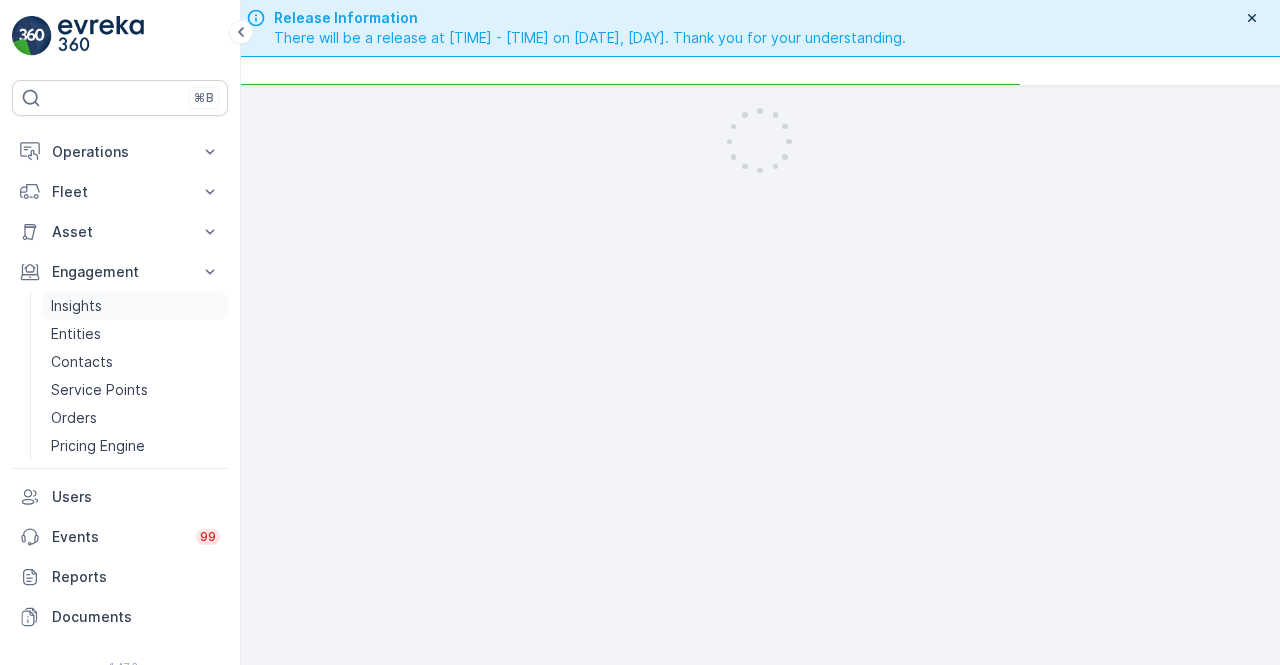 scroll, scrollTop: 0, scrollLeft: 0, axis: both 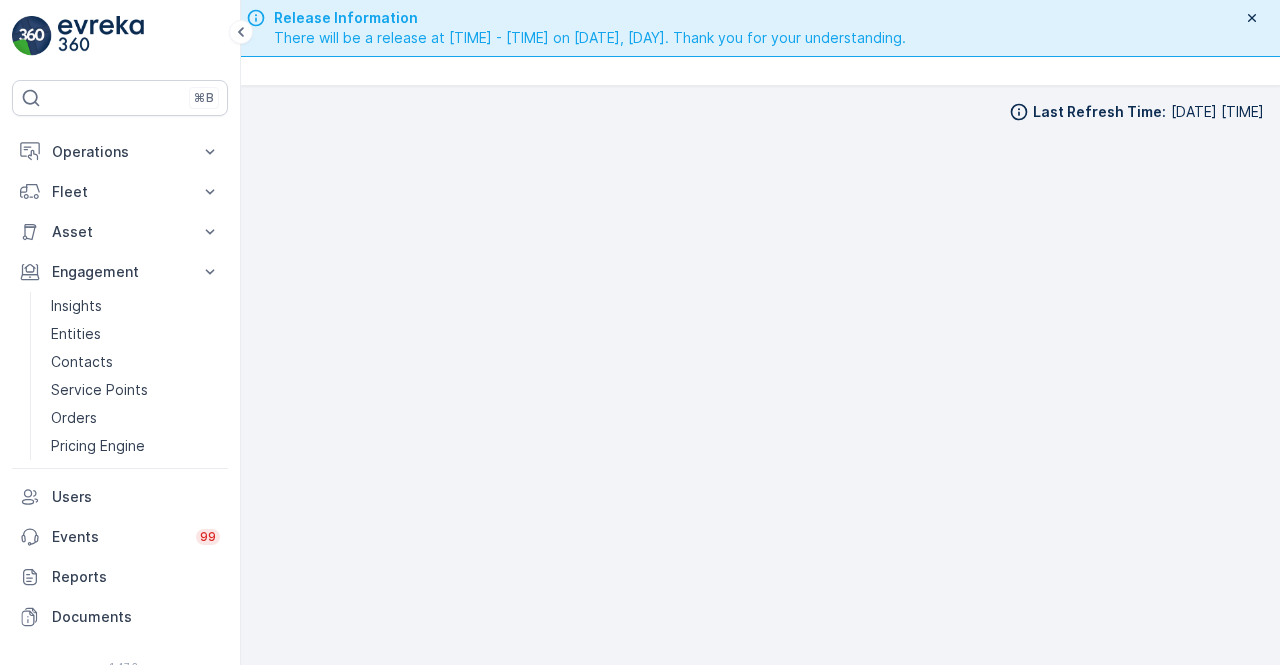 click on "Last Refresh Time : [DATE] [TIME]" at bounding box center [760, 376] 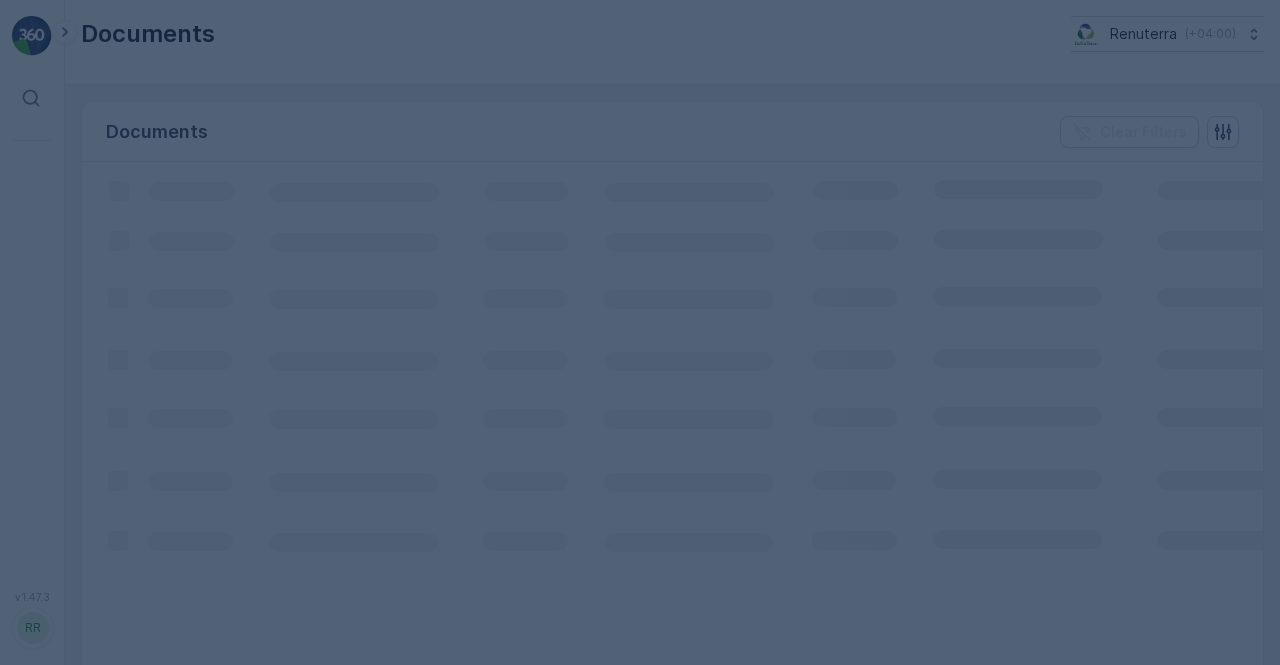 scroll, scrollTop: 0, scrollLeft: 0, axis: both 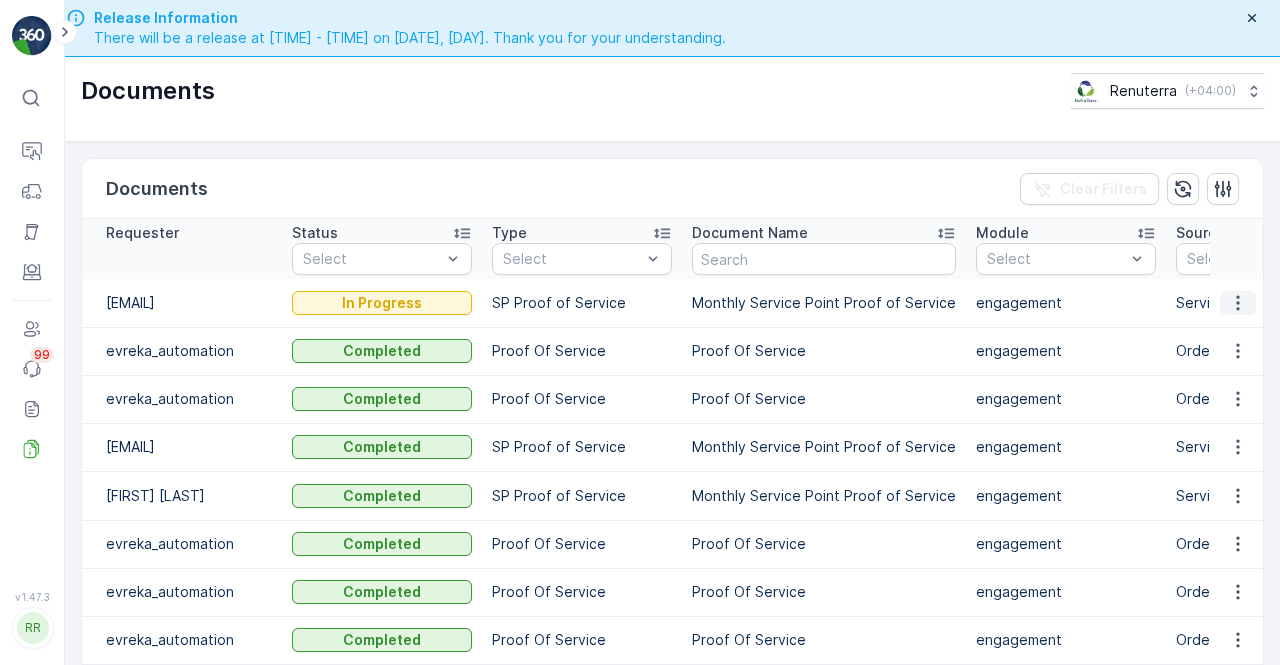 click 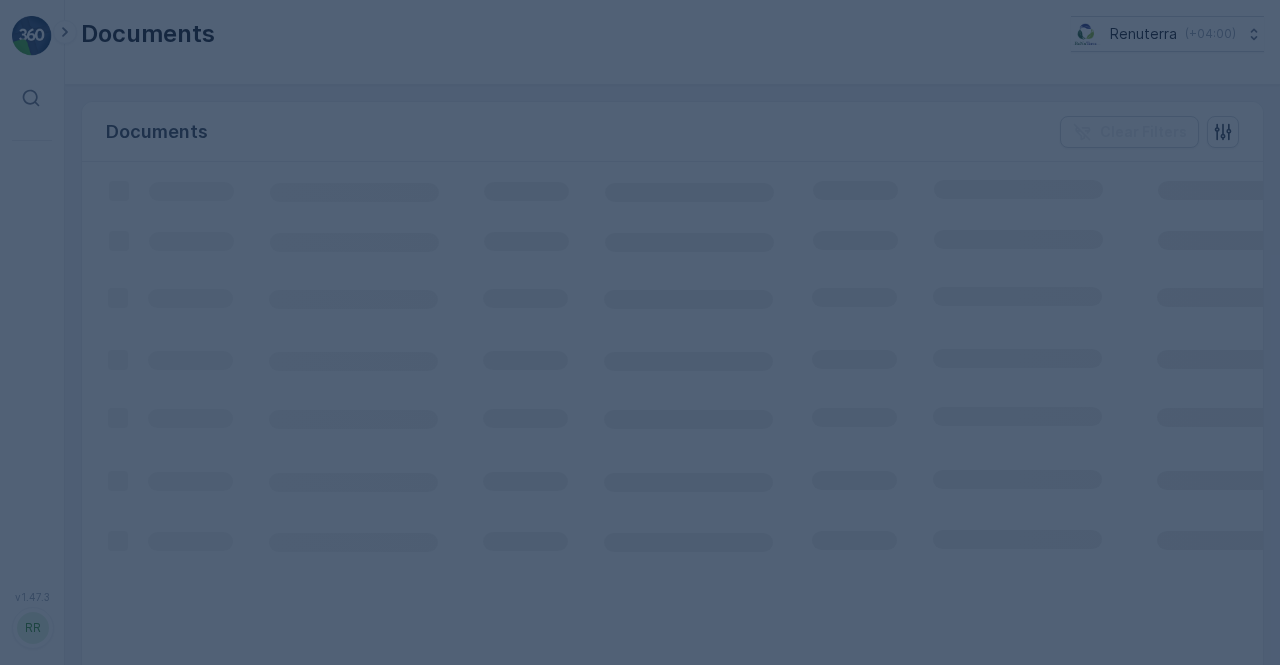 scroll, scrollTop: 0, scrollLeft: 0, axis: both 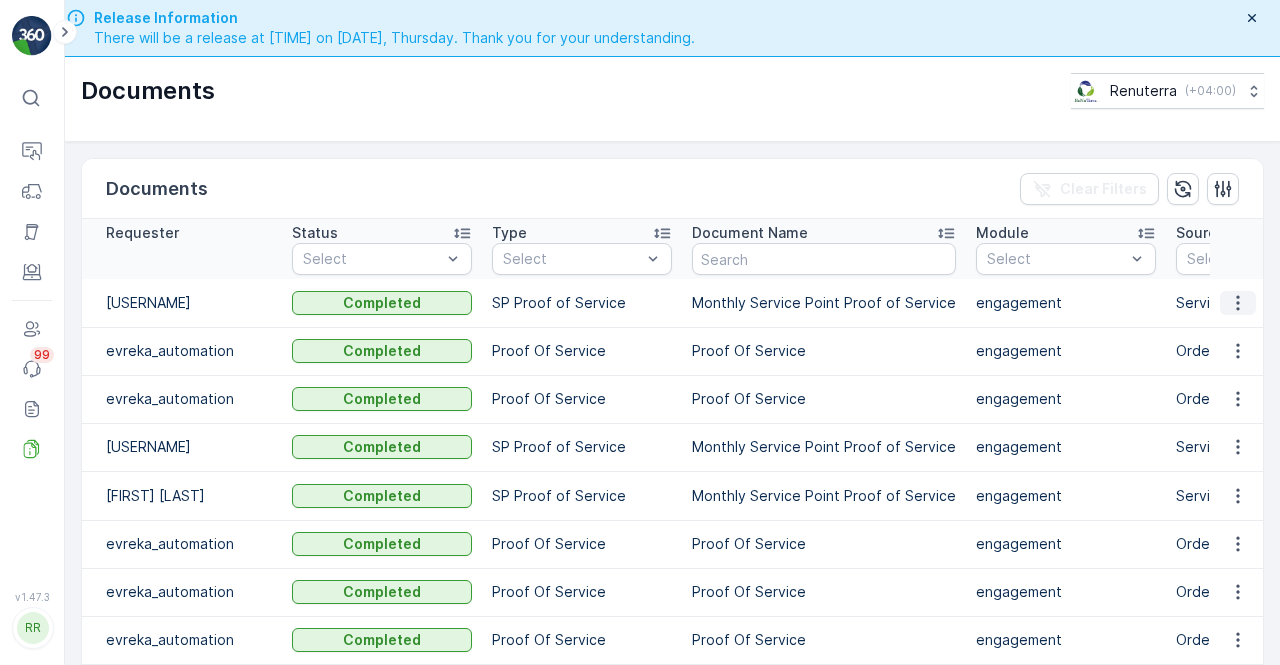 click 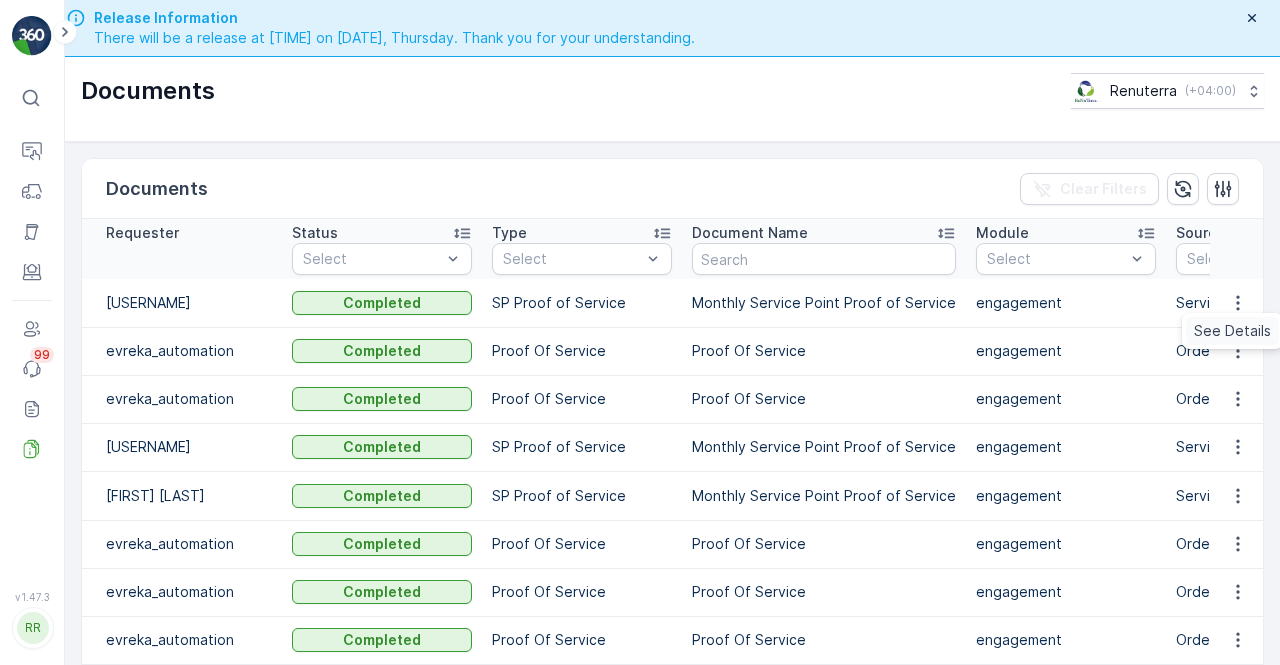 click on "See Details" at bounding box center (1232, 331) 